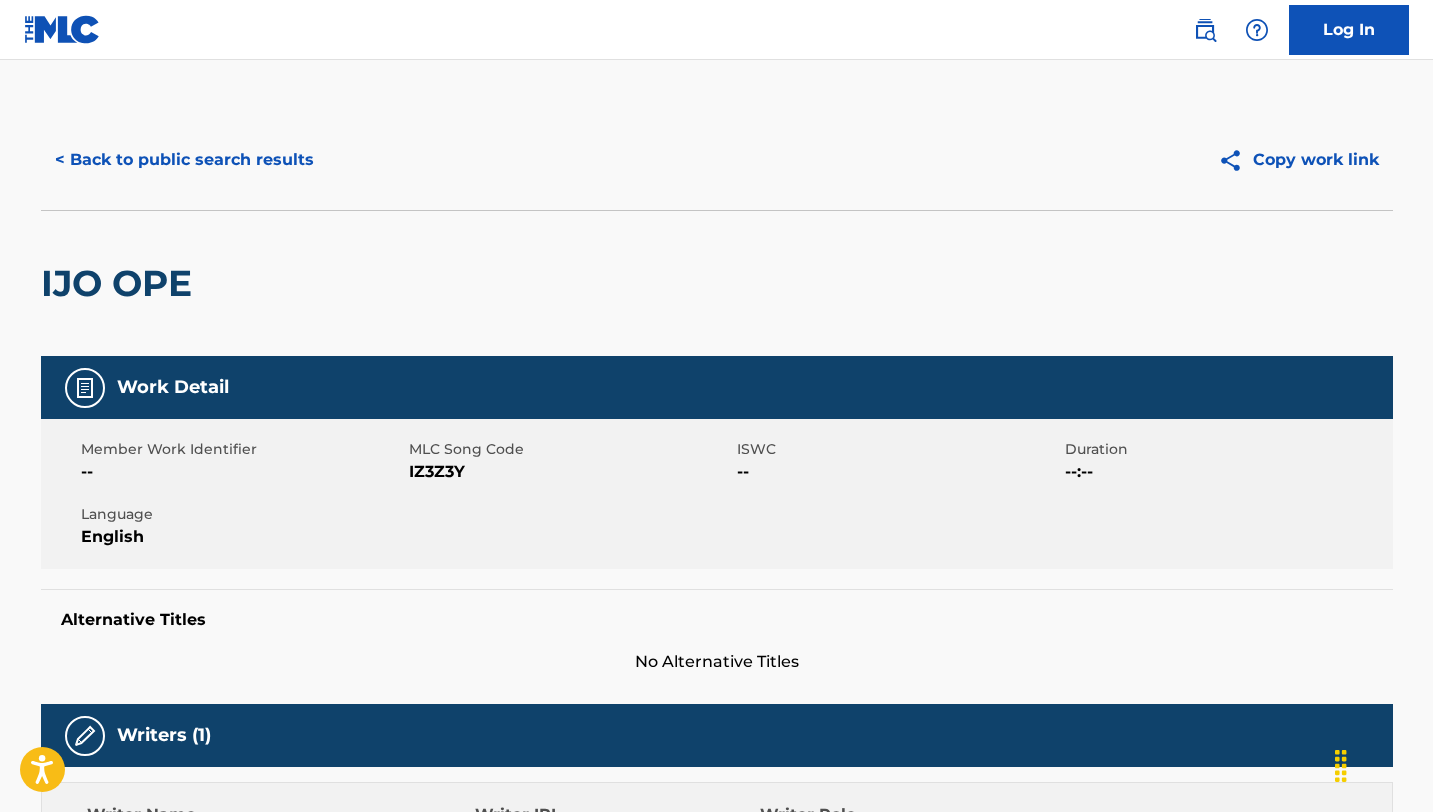 scroll, scrollTop: 0, scrollLeft: 0, axis: both 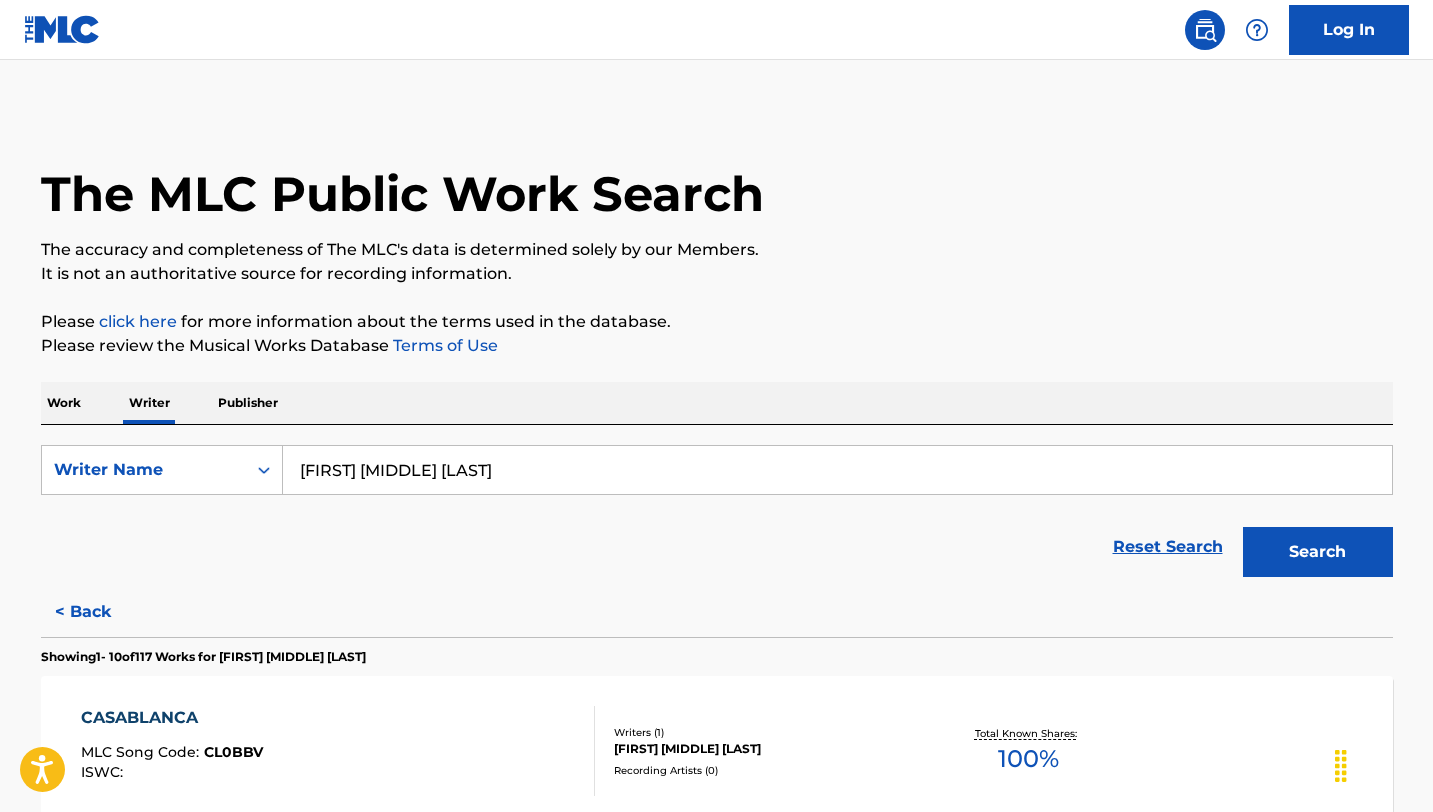 click on "Publisher" at bounding box center (248, 403) 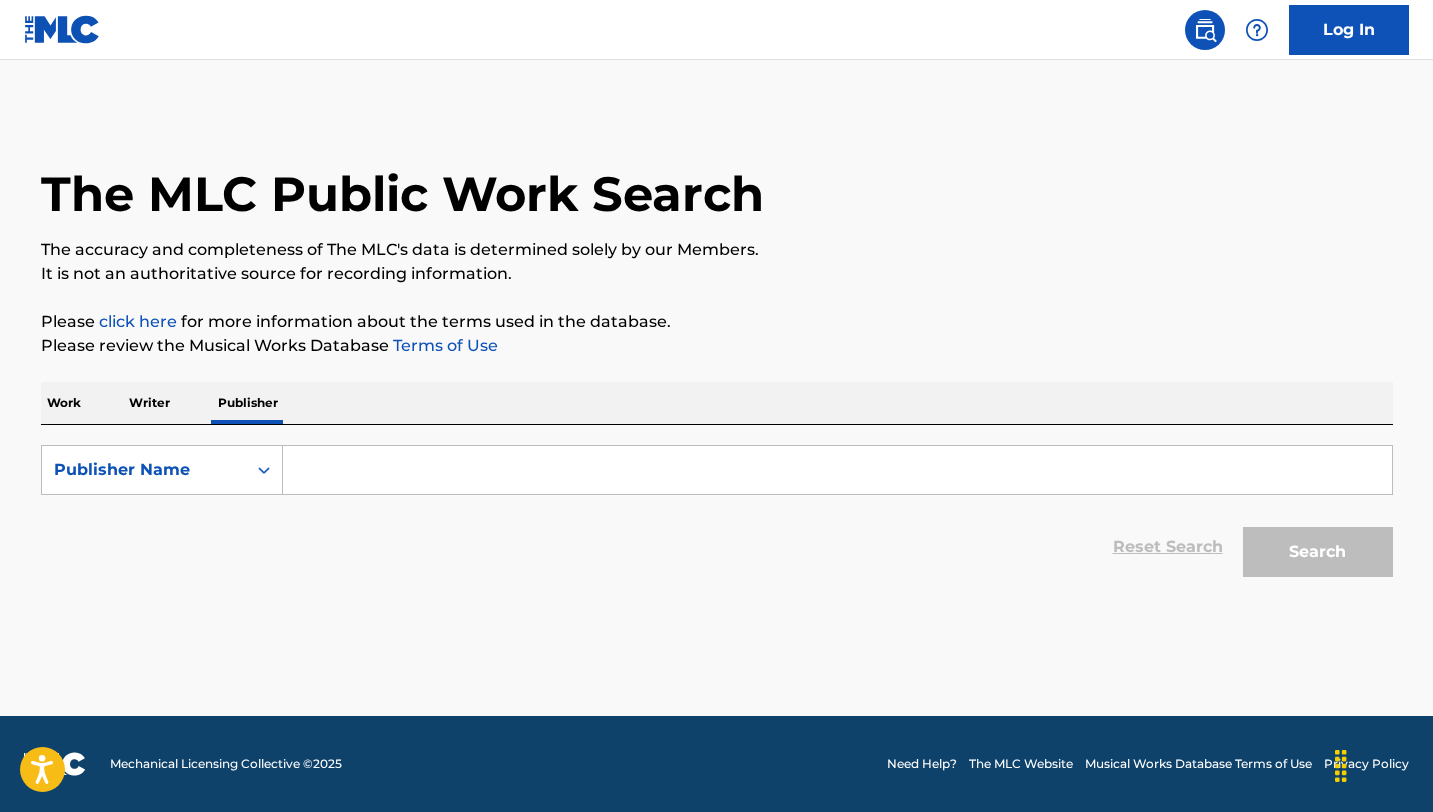 click at bounding box center [837, 470] 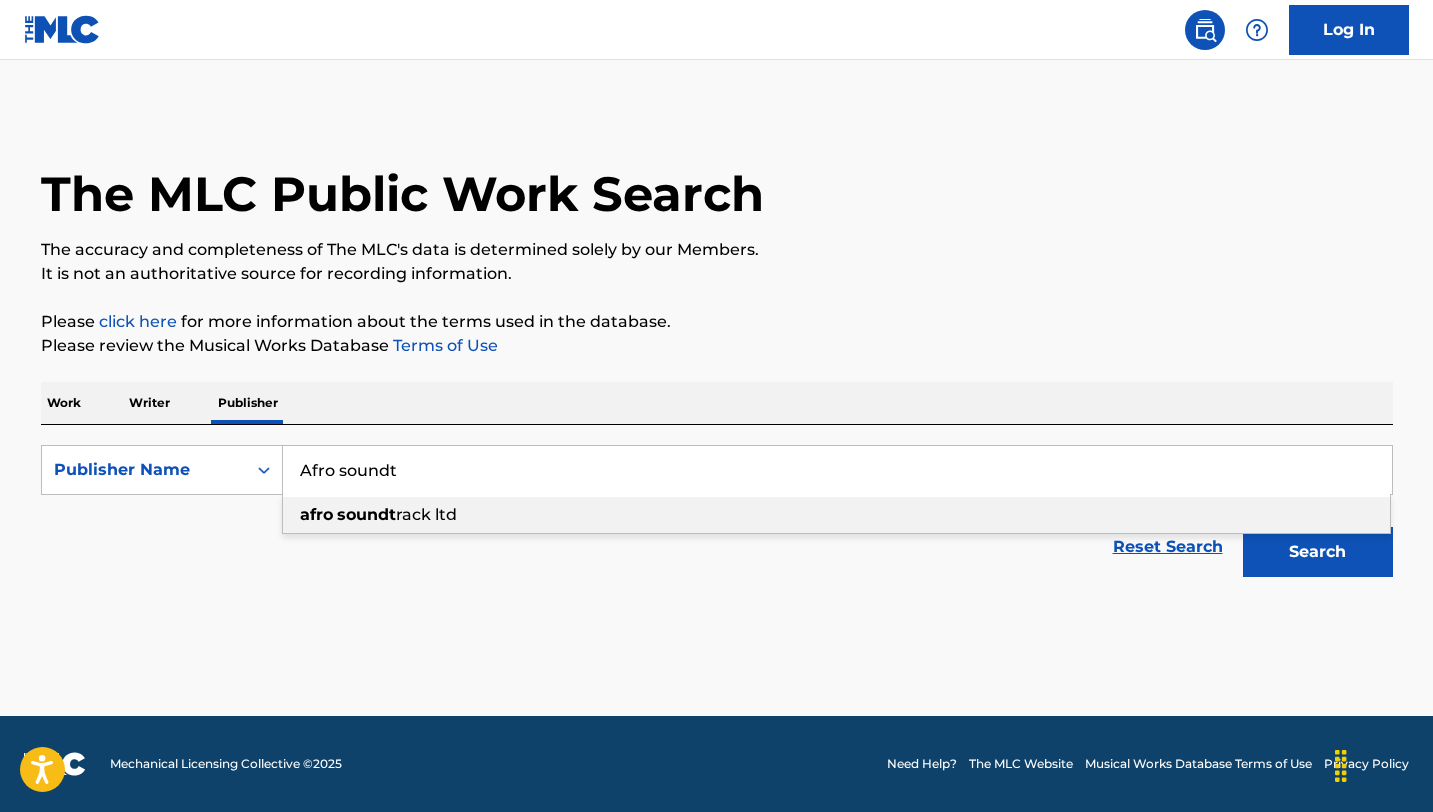 click on "afro" at bounding box center (316, 514) 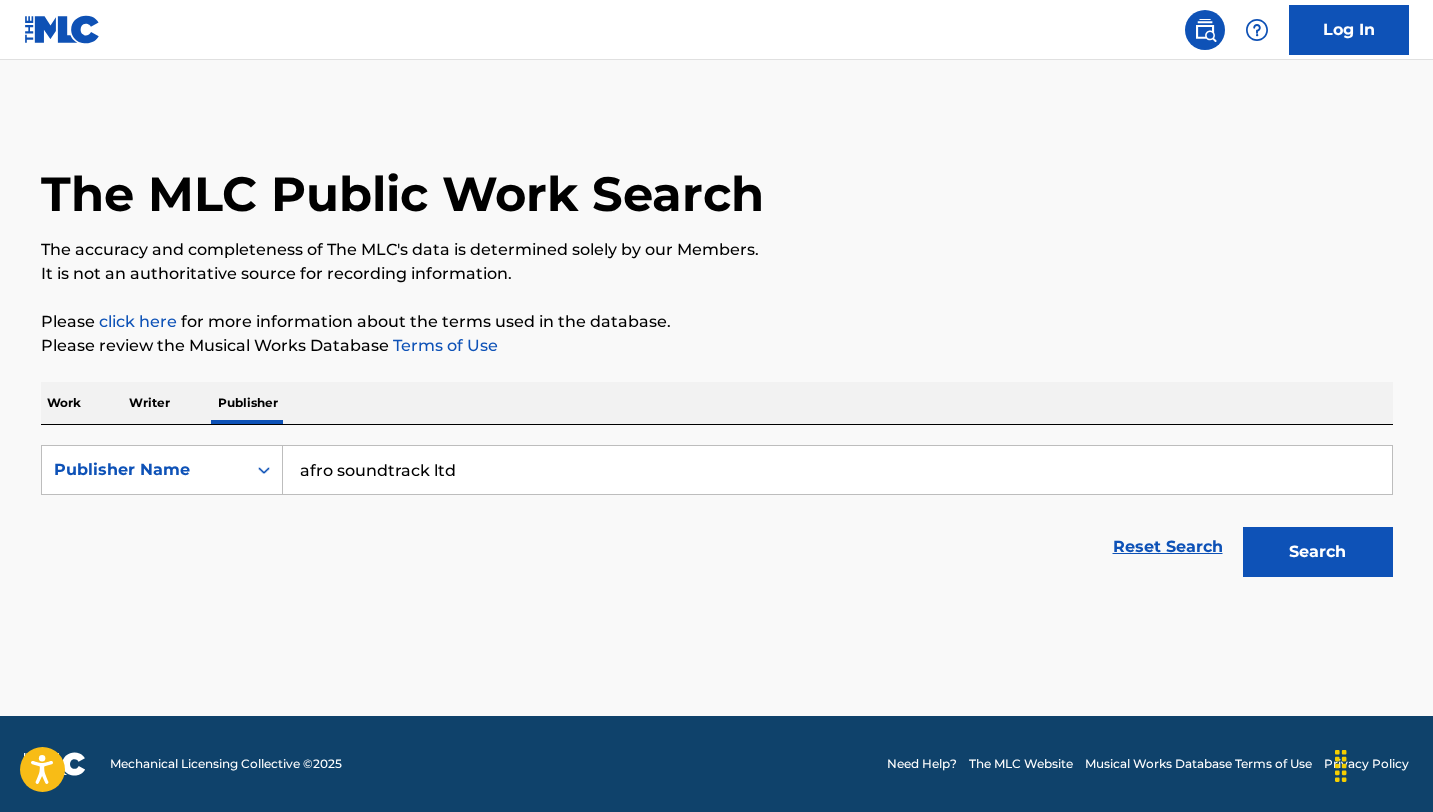 click on "Search" at bounding box center [1318, 552] 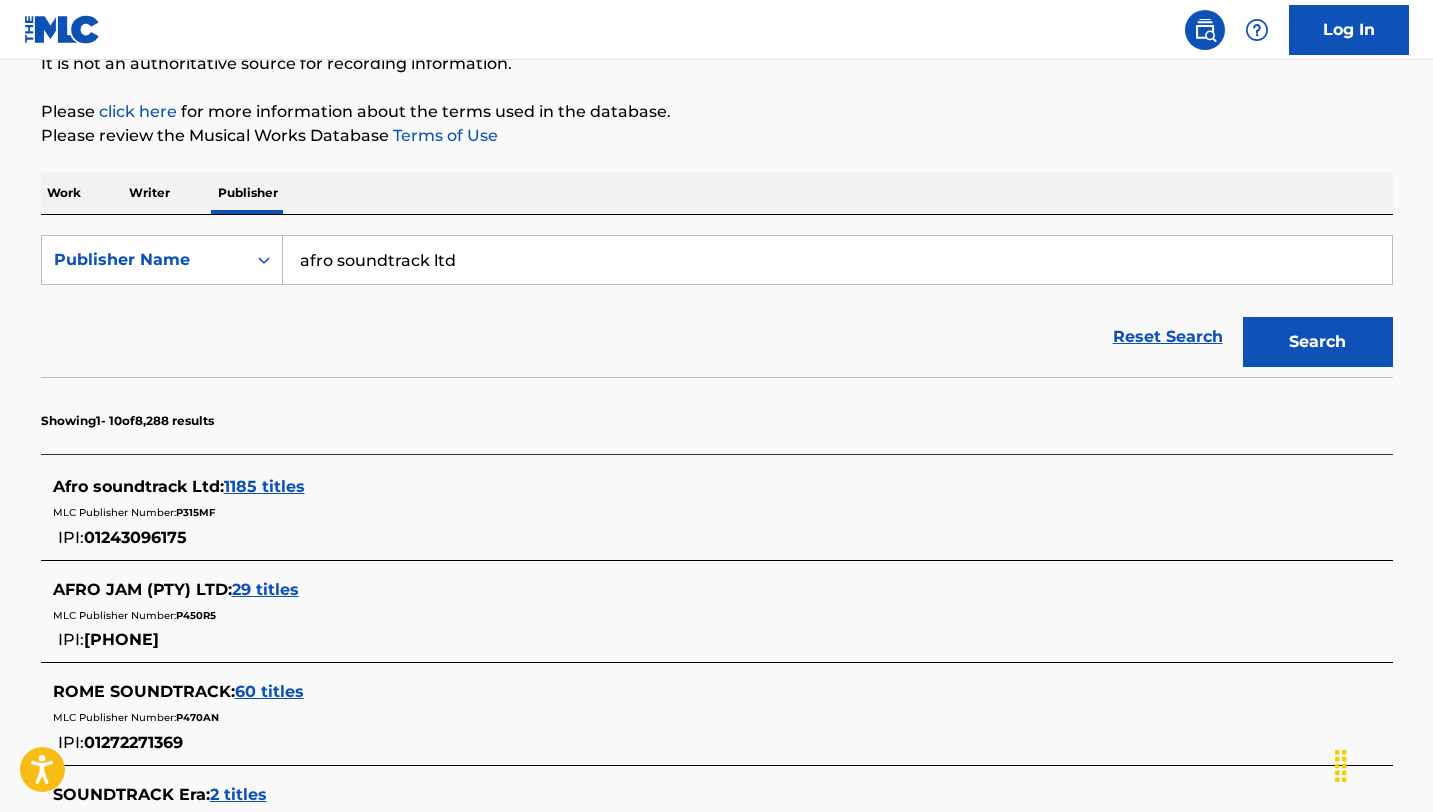 scroll, scrollTop: 217, scrollLeft: 0, axis: vertical 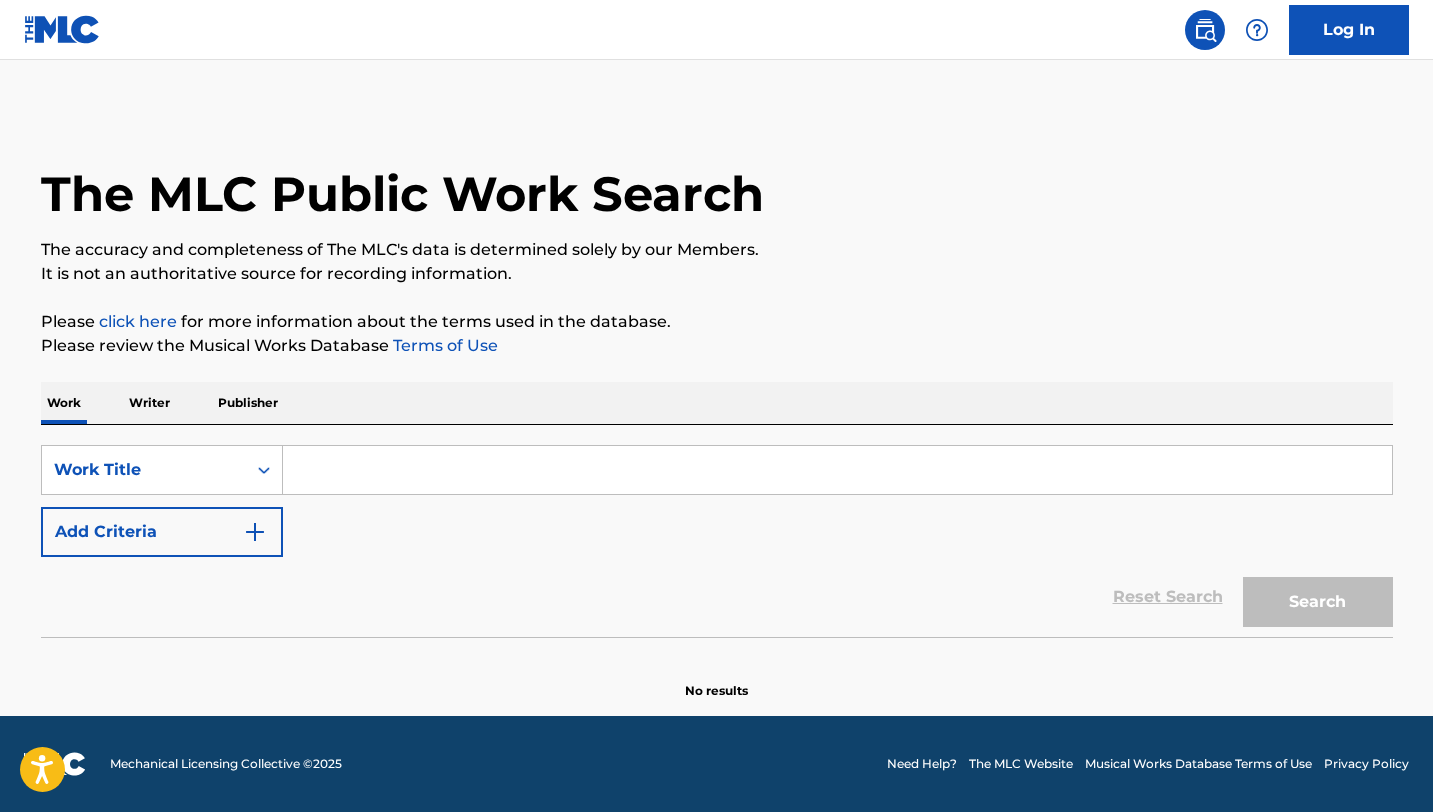 click on "Writer" at bounding box center (149, 403) 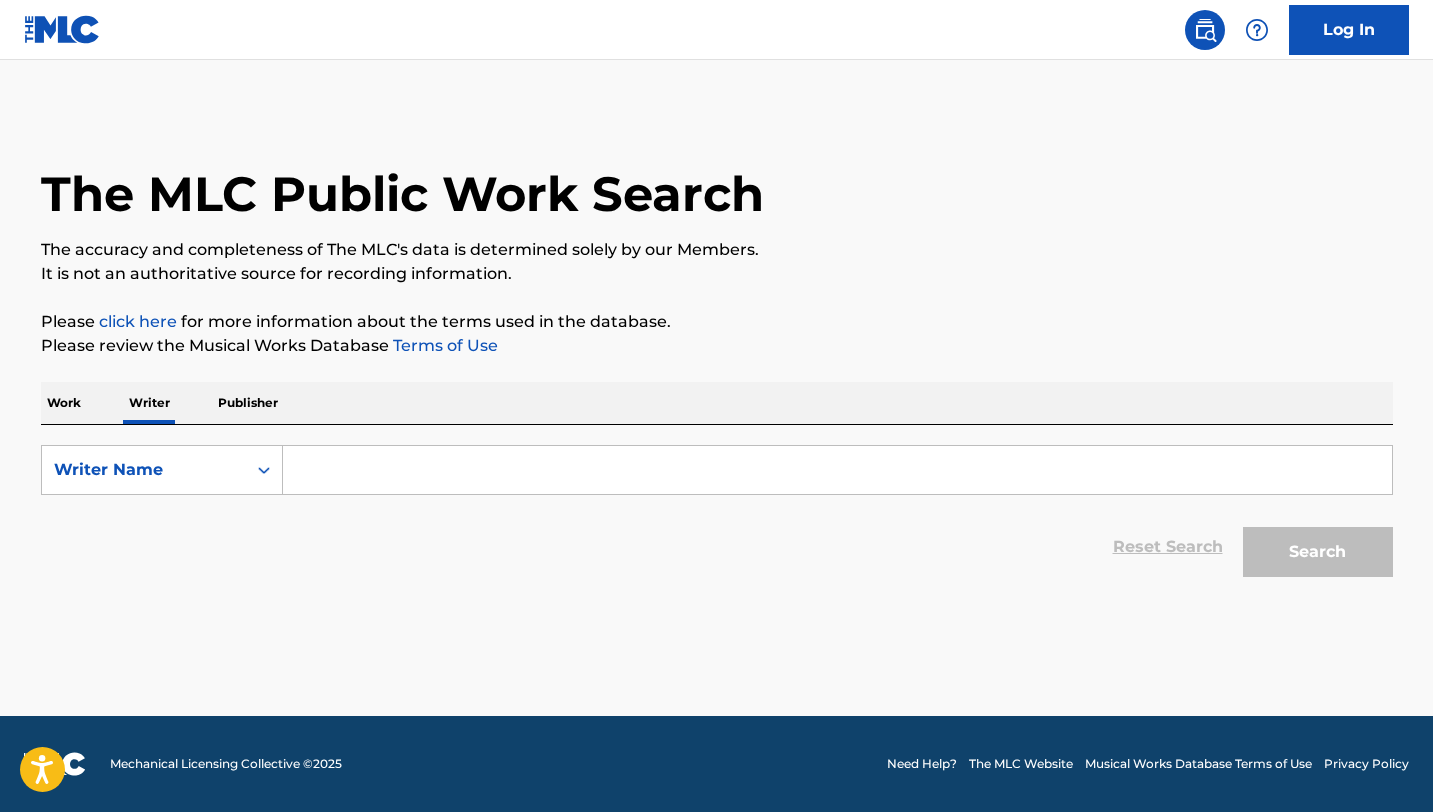 click on "Work" at bounding box center [64, 403] 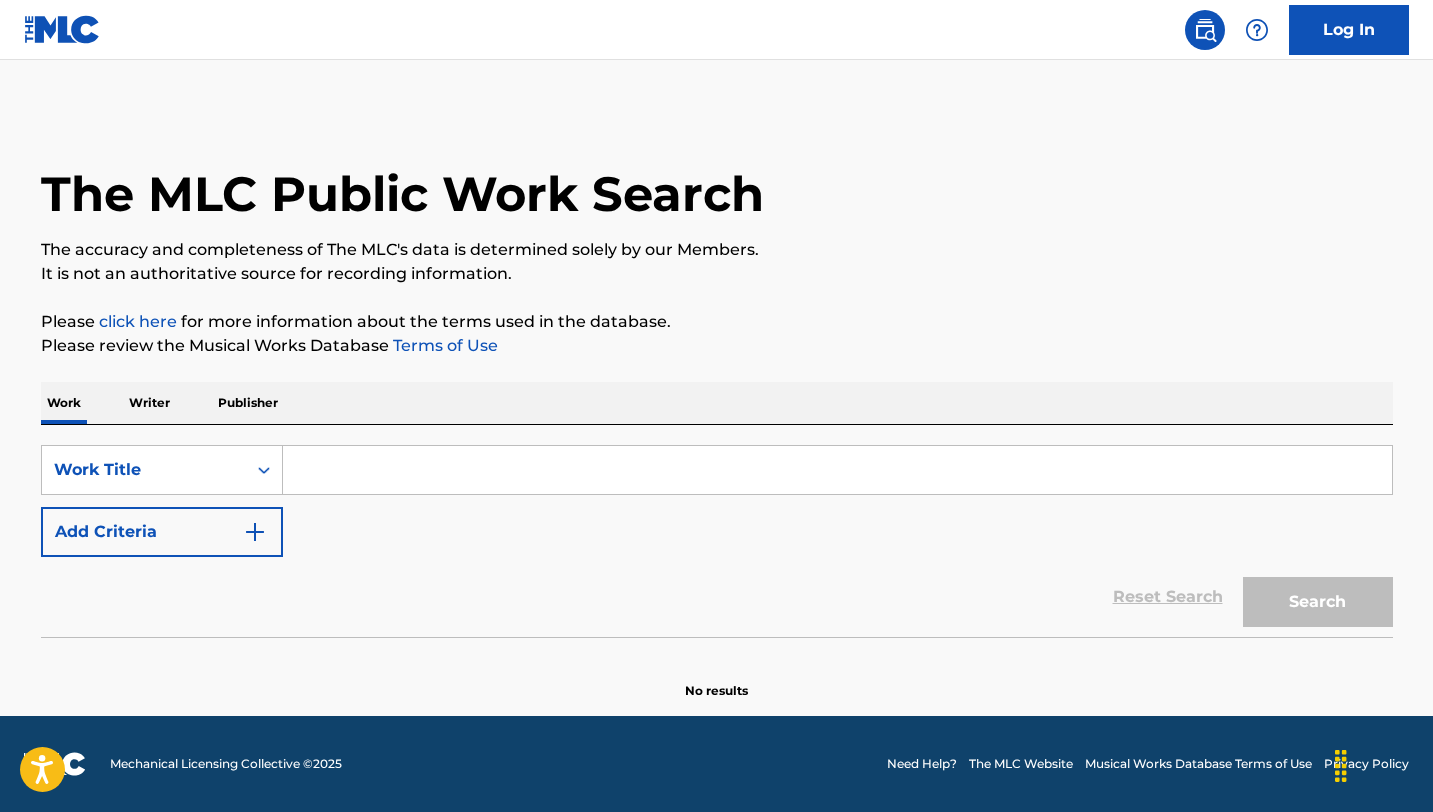click at bounding box center (837, 470) 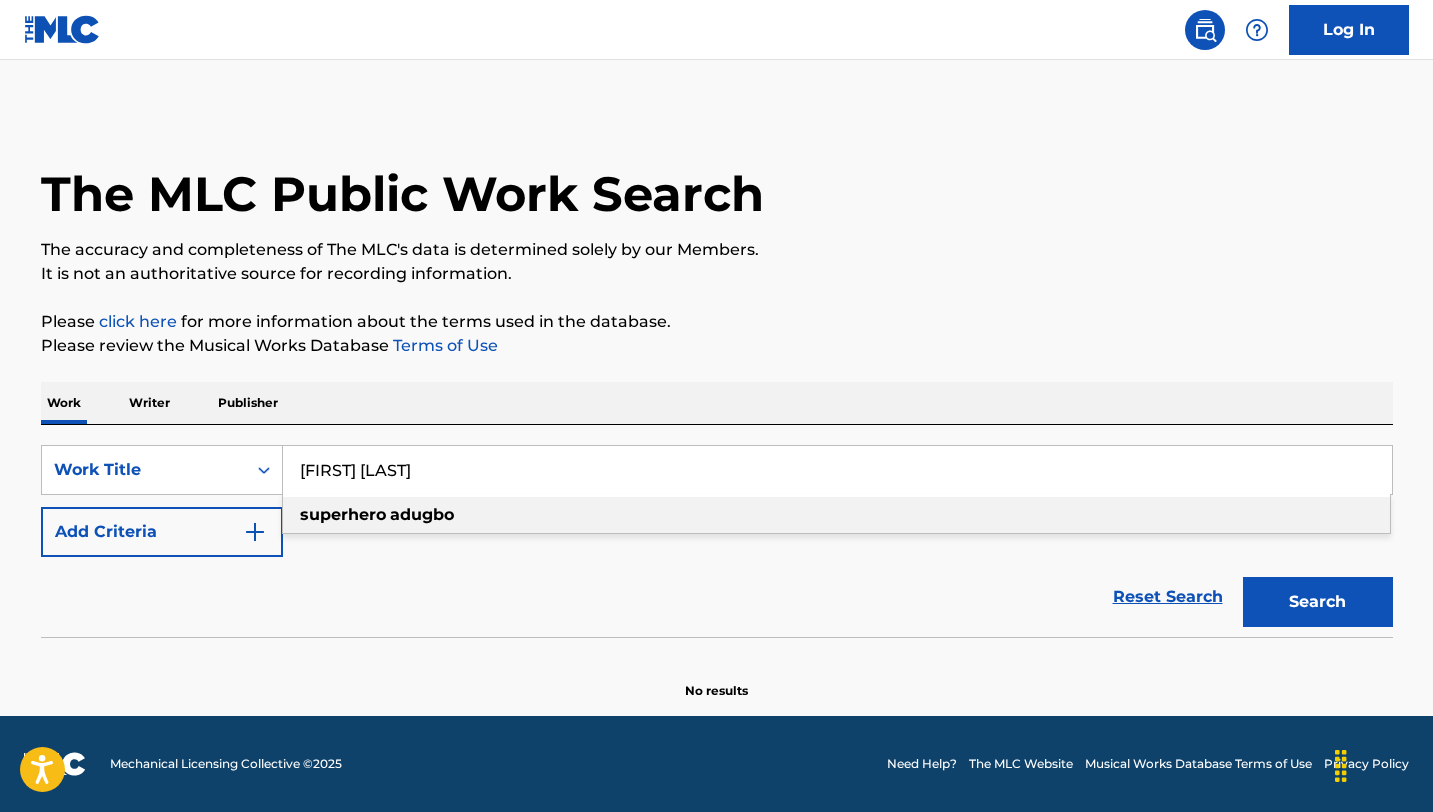 click on "superhero" at bounding box center [343, 514] 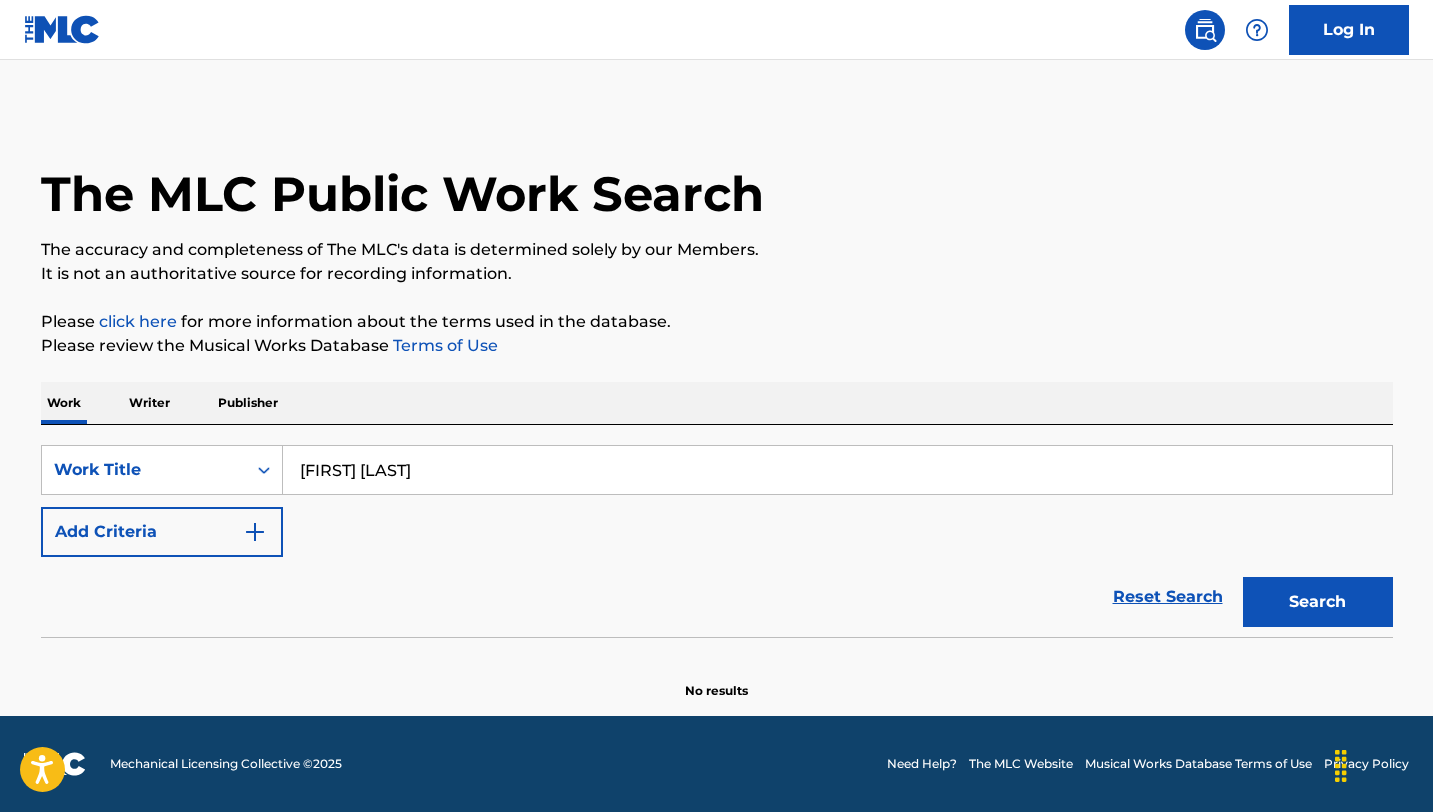click on "Search" at bounding box center (1318, 602) 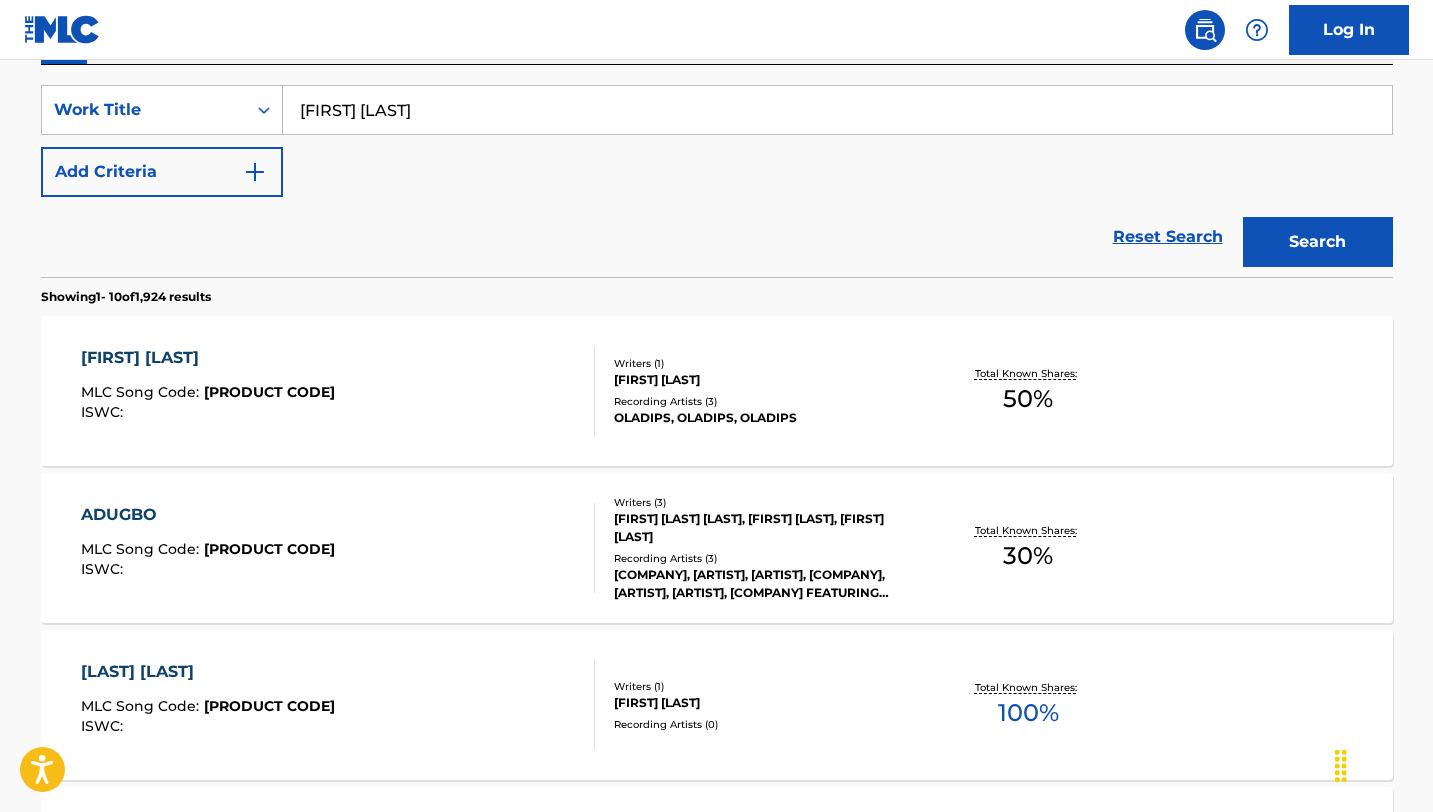 scroll, scrollTop: 361, scrollLeft: 0, axis: vertical 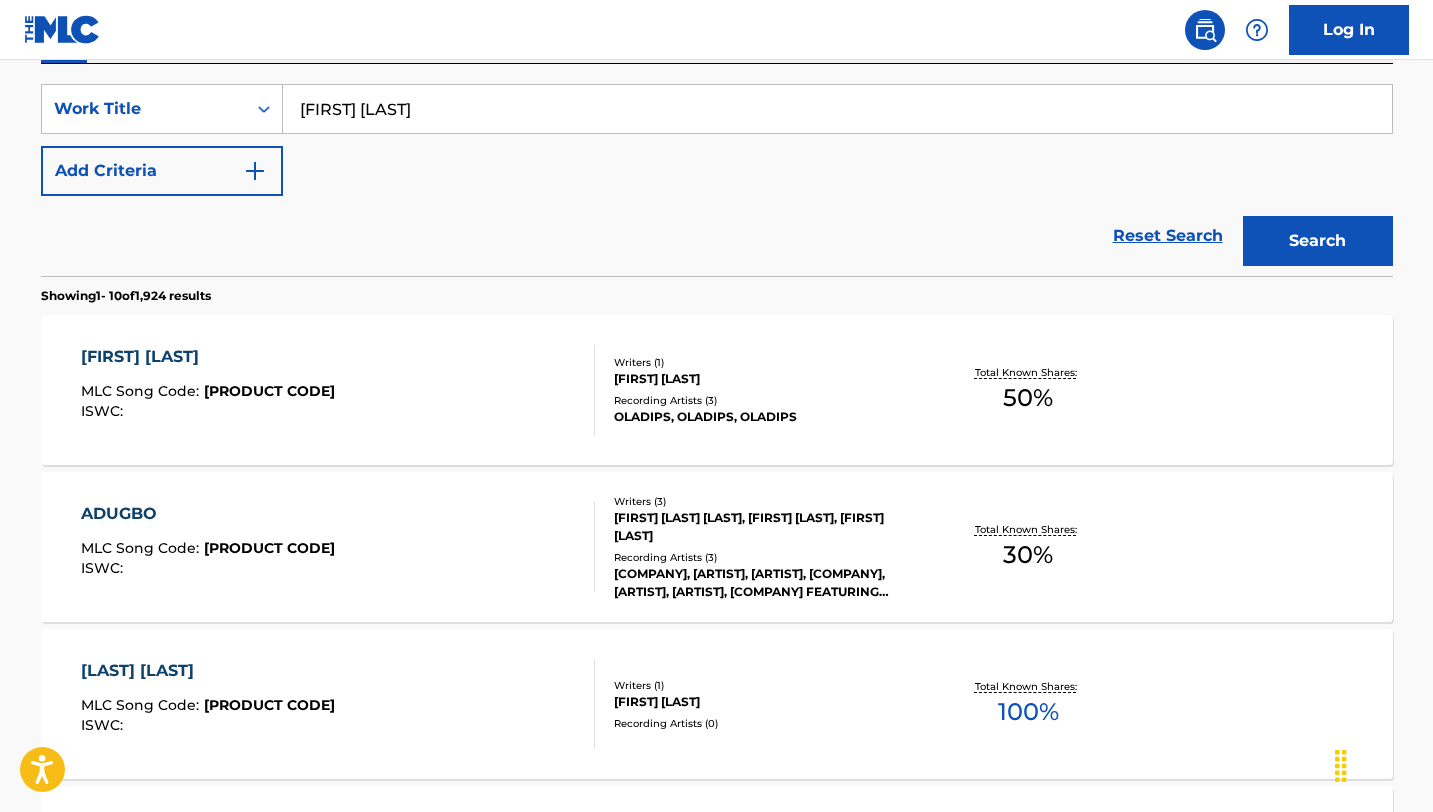 click on "[FIRST] [LAST]" at bounding box center (208, 357) 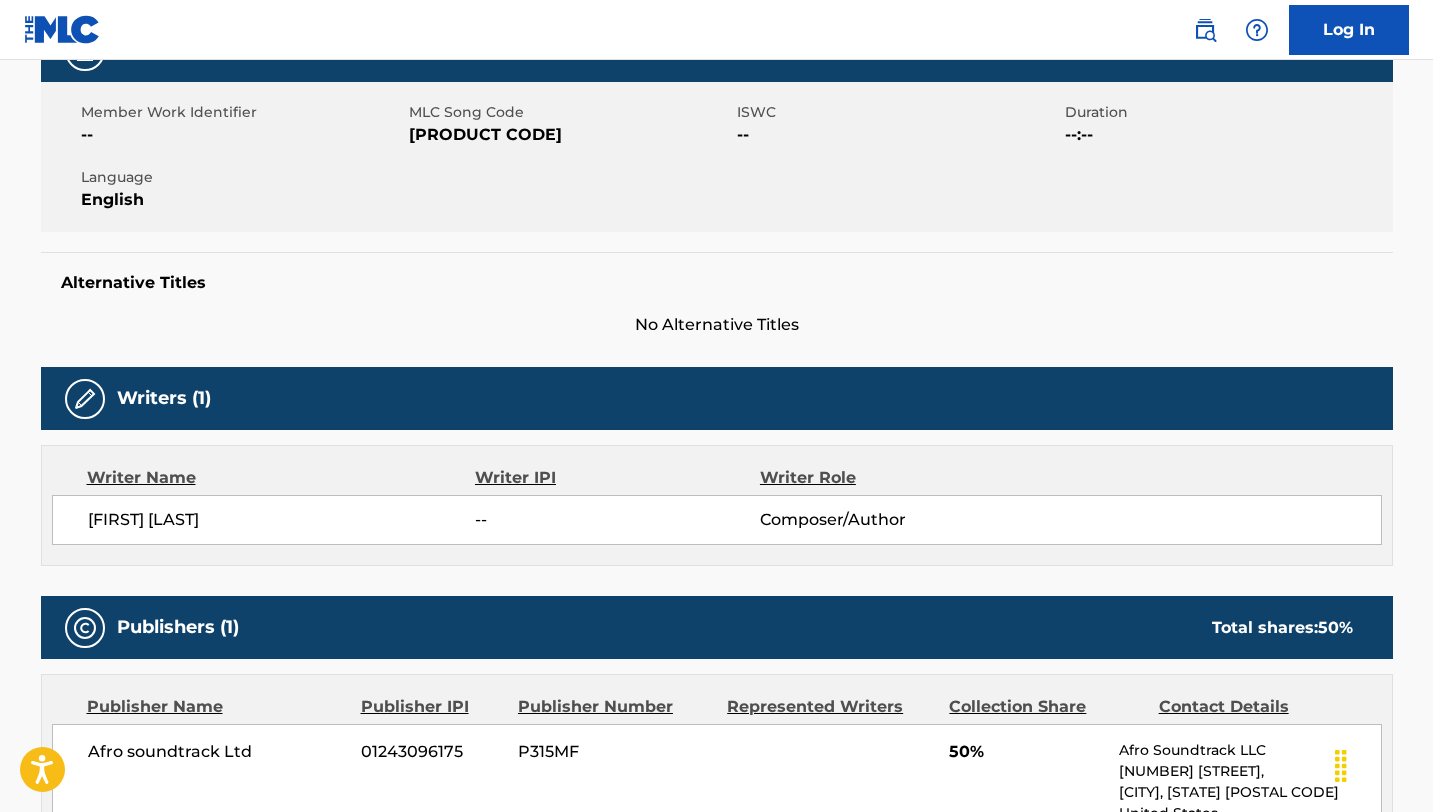 scroll, scrollTop: 0, scrollLeft: 0, axis: both 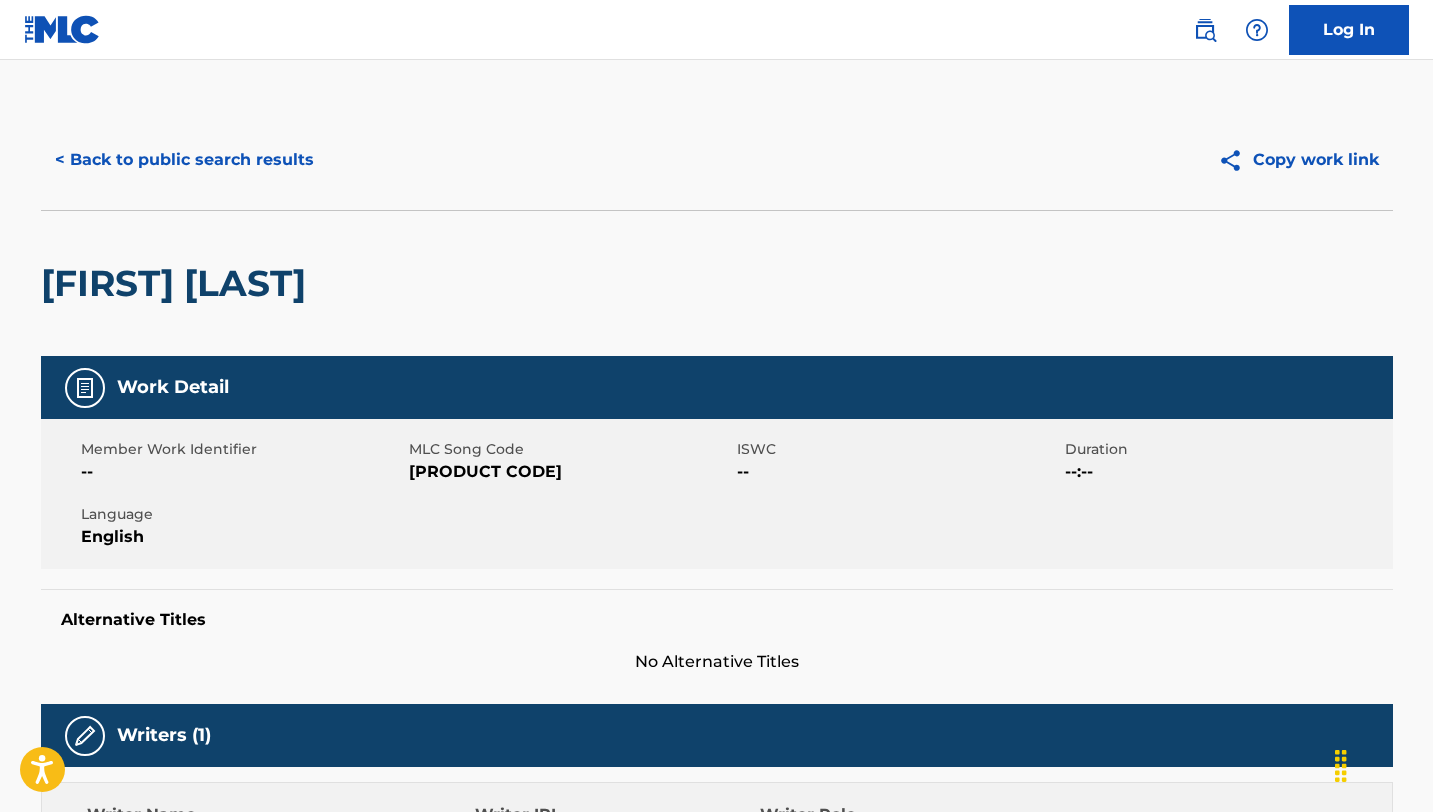 click on "< Back to public search results" at bounding box center (184, 160) 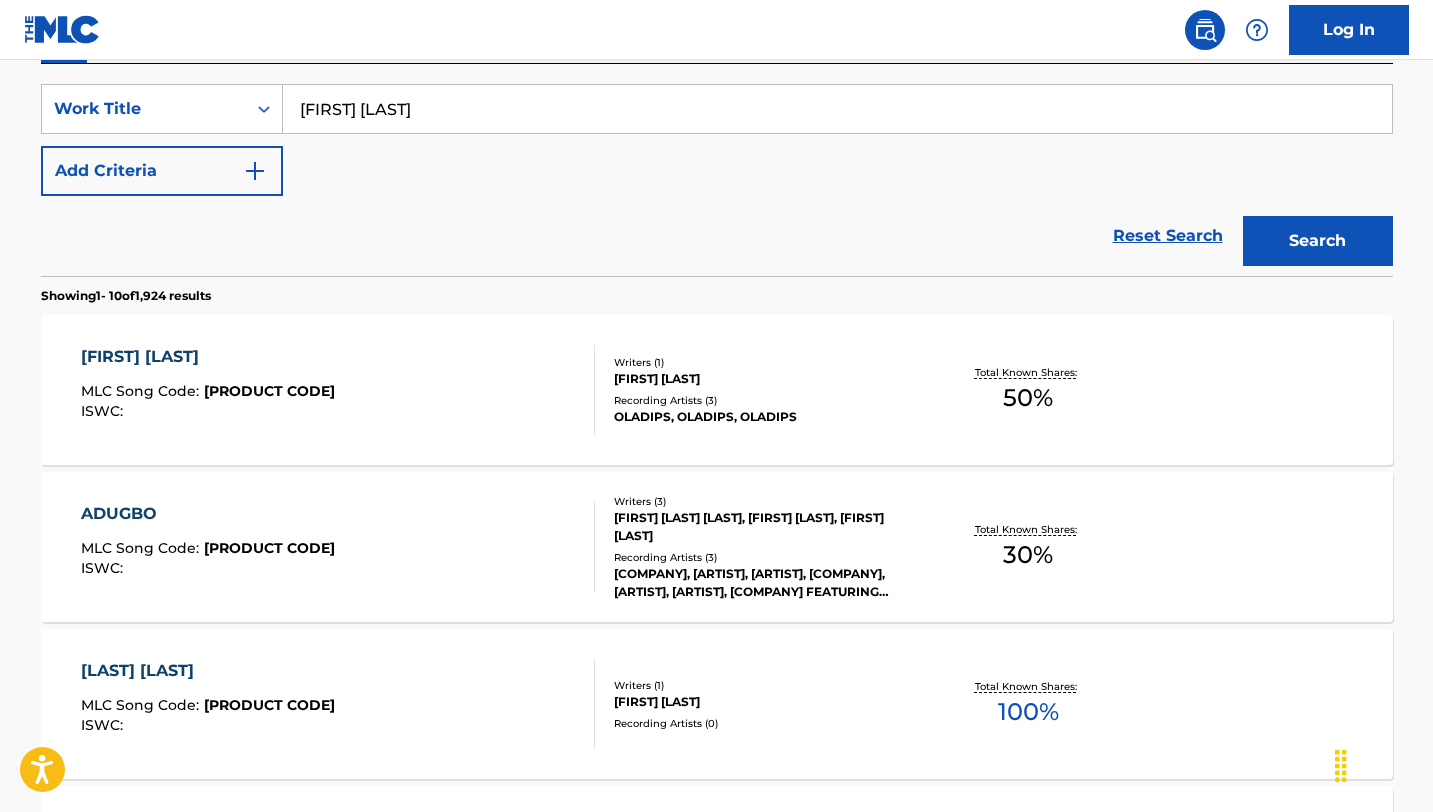 click on "[FIRST] [LAST] [PRODUCT CODE] :" at bounding box center (338, 390) 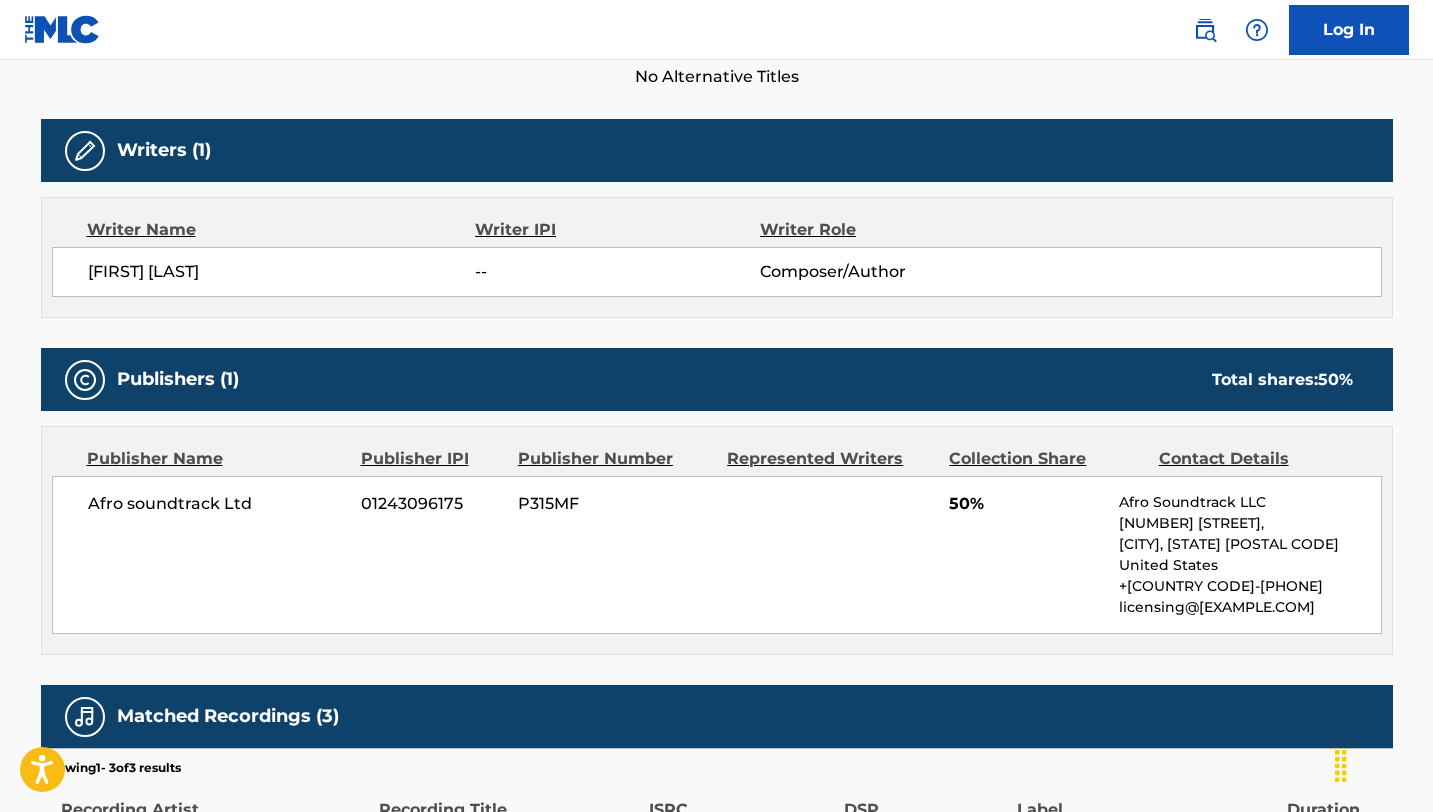 scroll, scrollTop: 584, scrollLeft: 0, axis: vertical 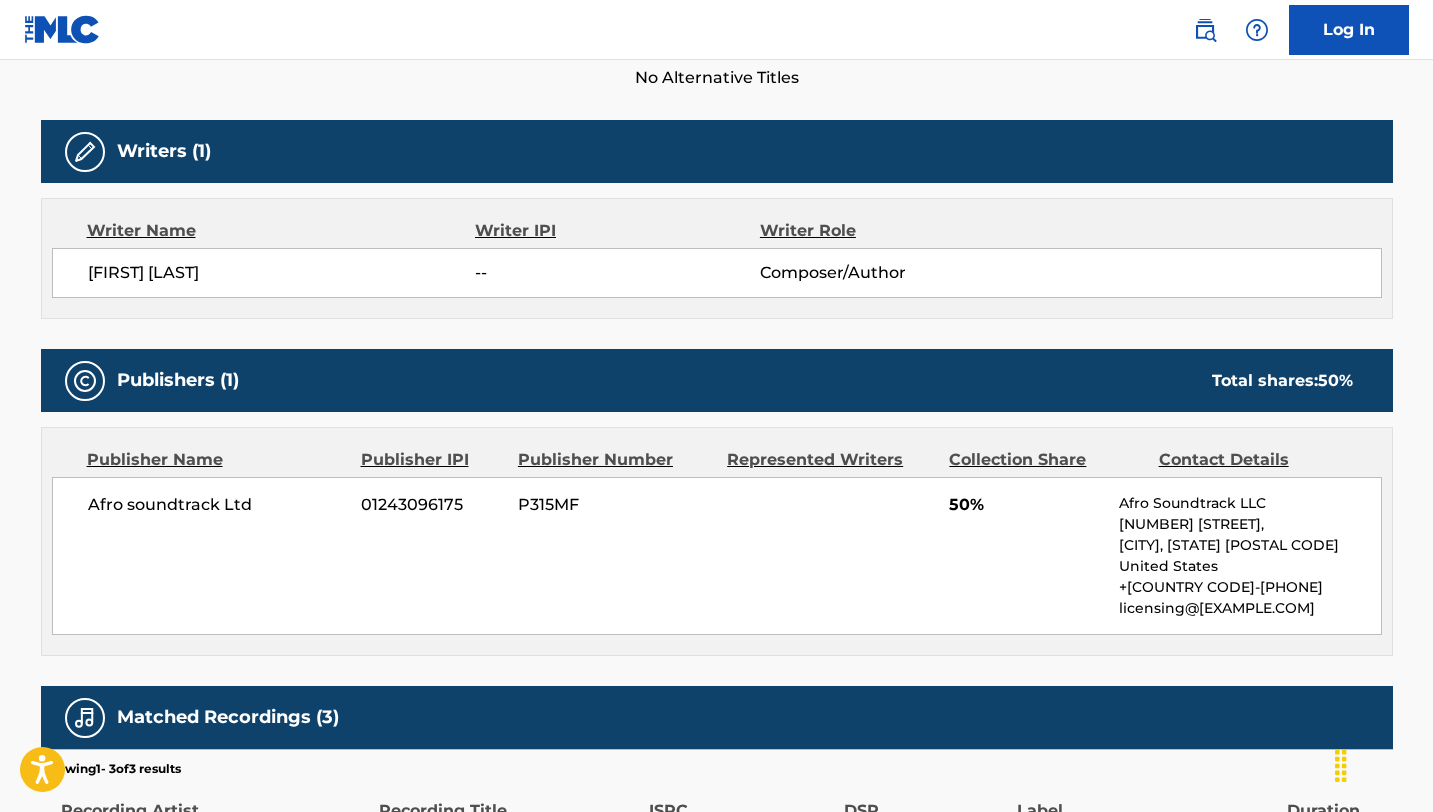 drag, startPoint x: 297, startPoint y: 280, endPoint x: 90, endPoint y: 279, distance: 207.00241 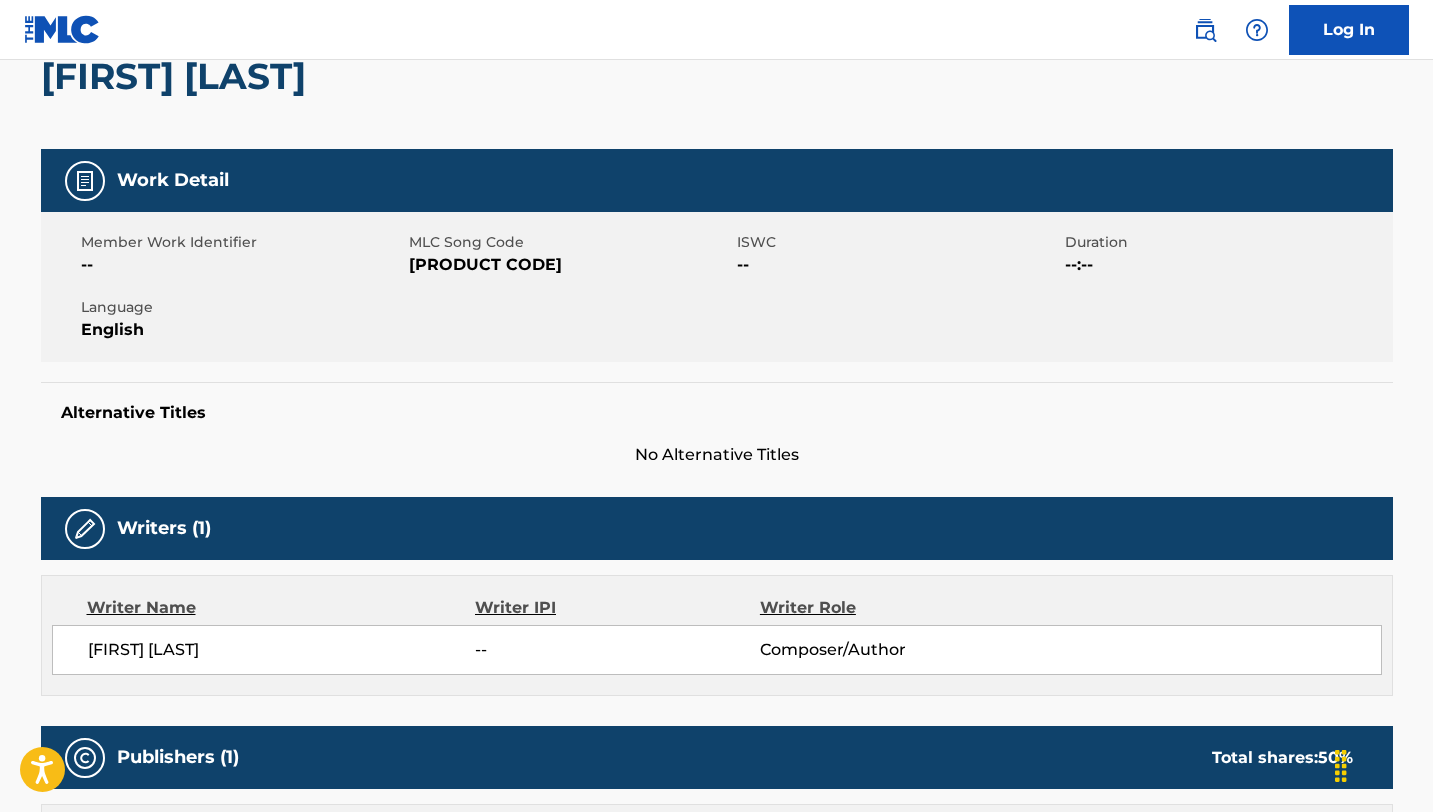 scroll, scrollTop: 0, scrollLeft: 0, axis: both 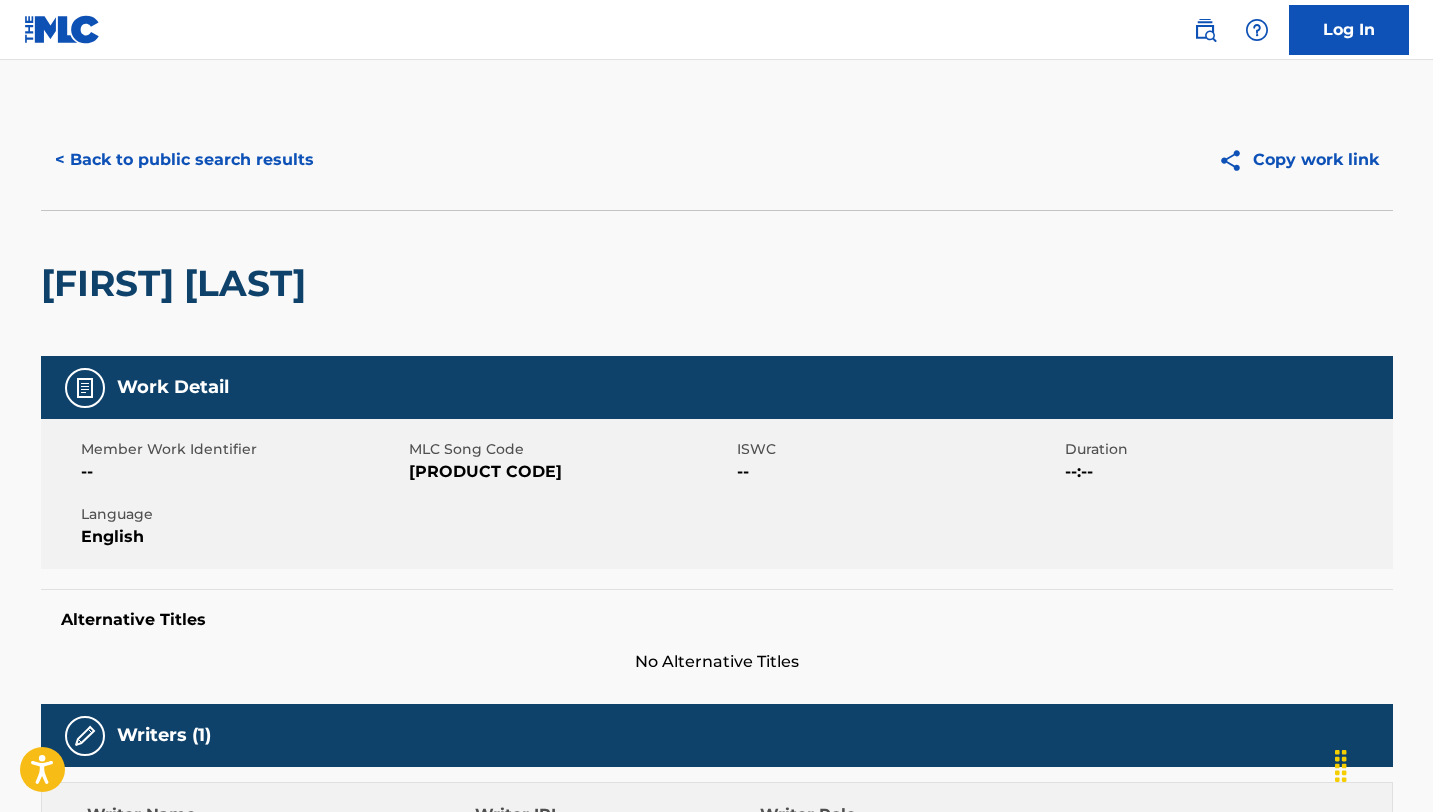 click on "< Back to public search results" at bounding box center [184, 160] 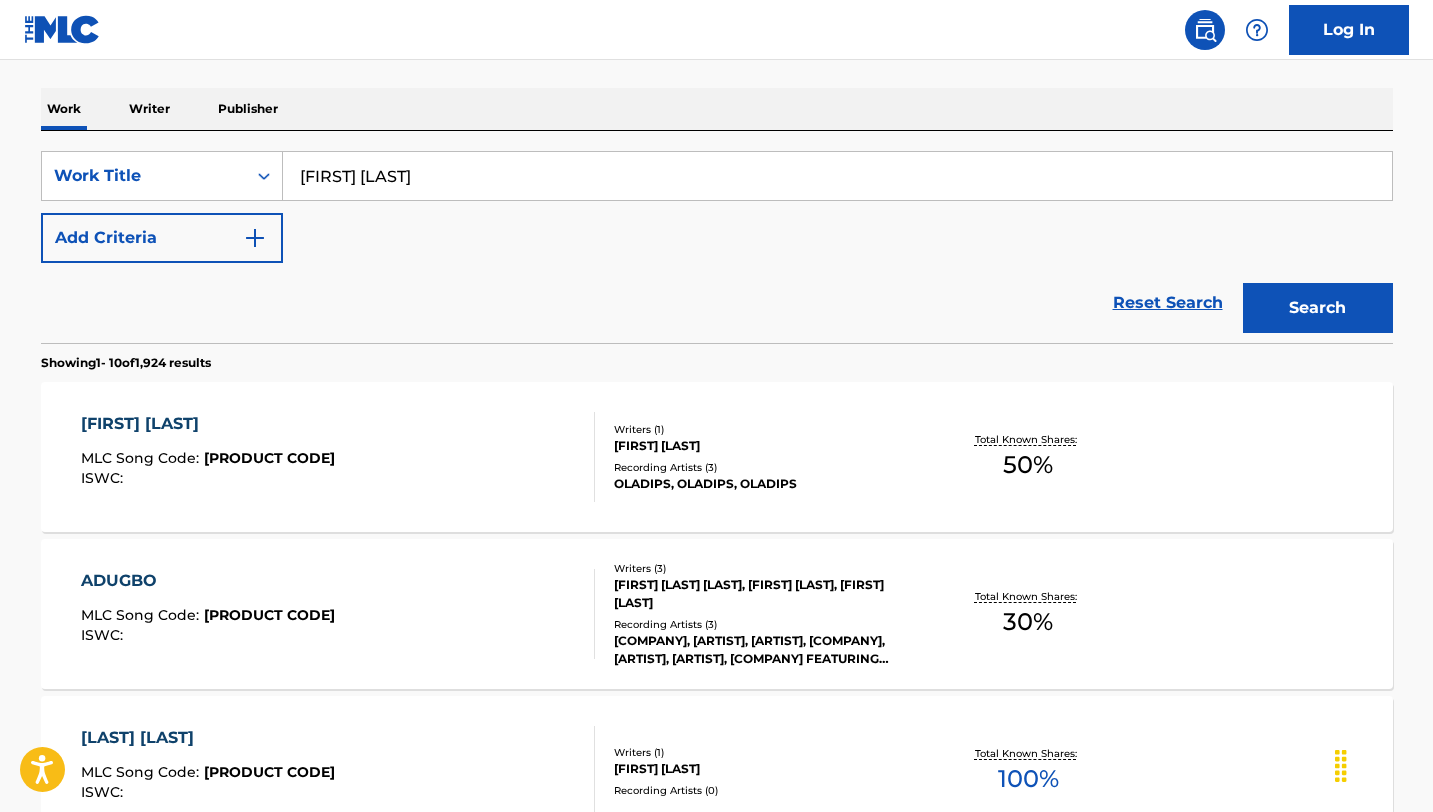 scroll, scrollTop: 281, scrollLeft: 0, axis: vertical 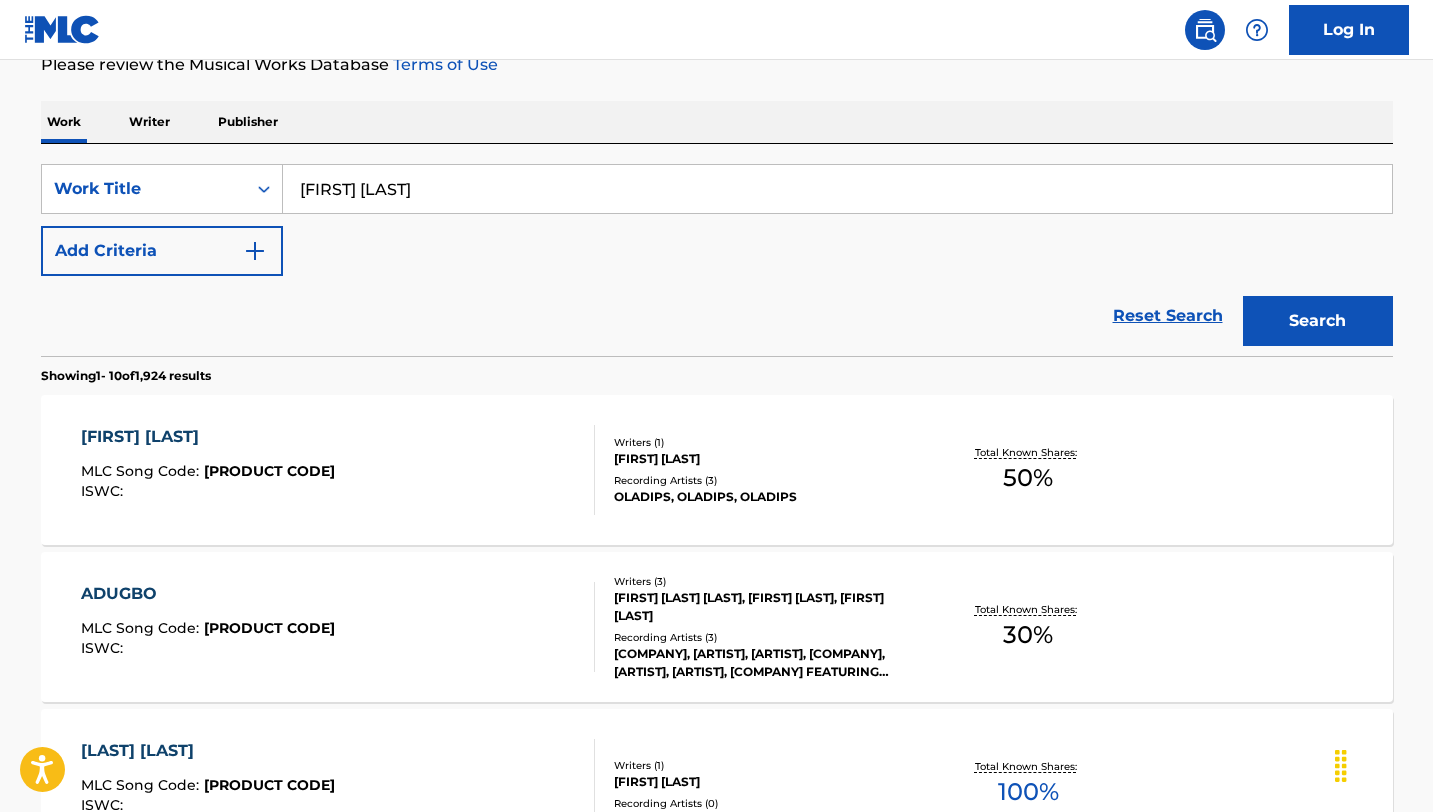 click at bounding box center [255, 251] 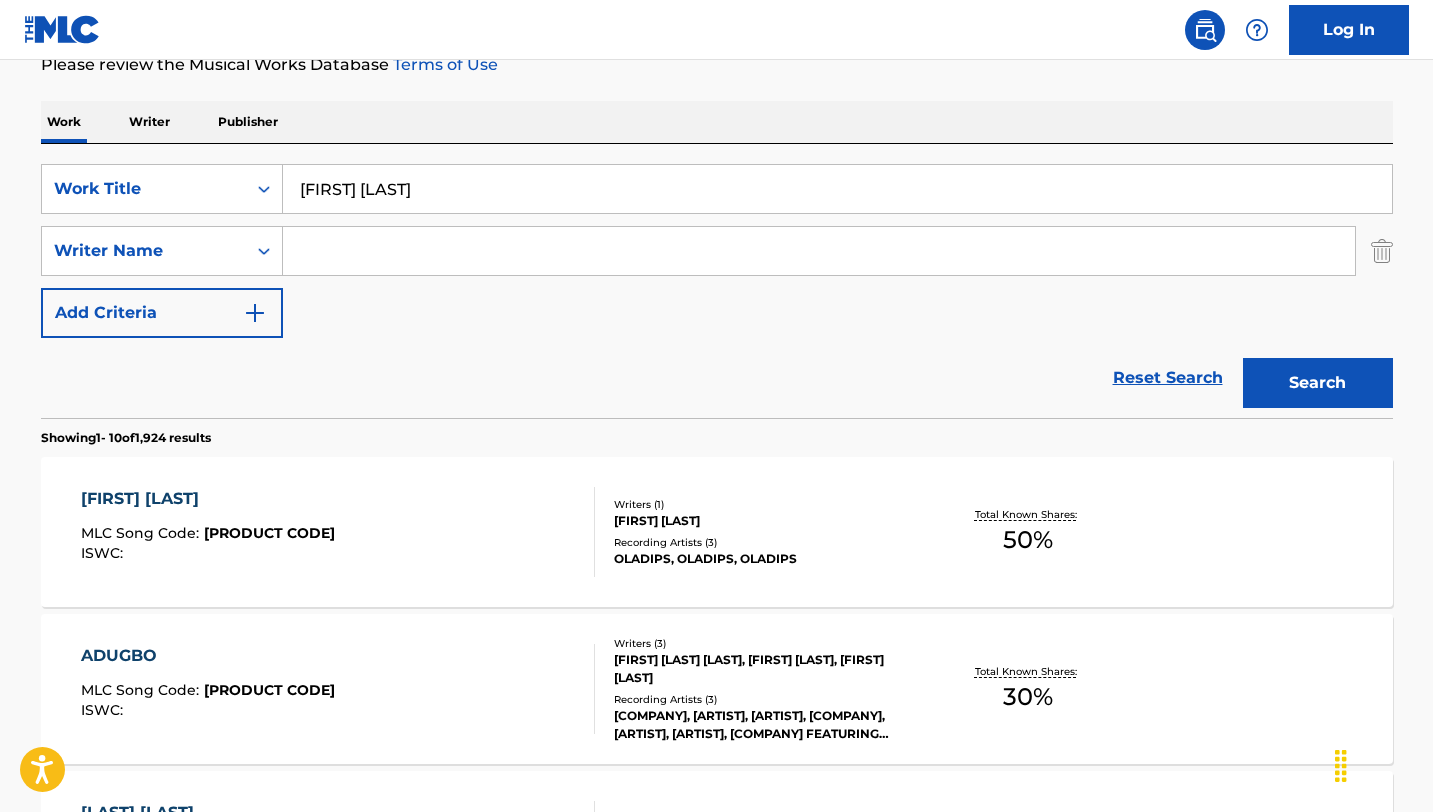 click at bounding box center [819, 251] 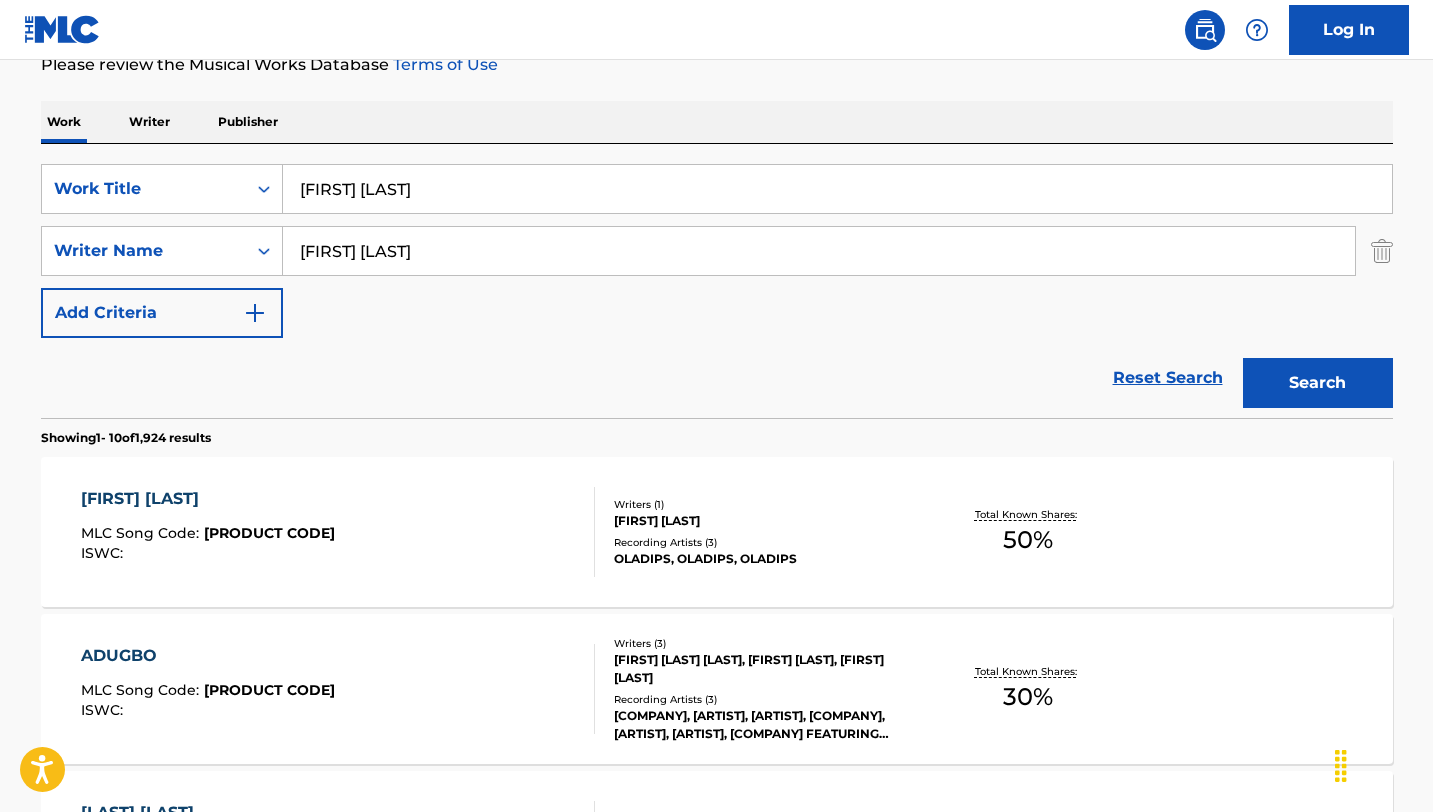 type on "[FIRST] [LAST]" 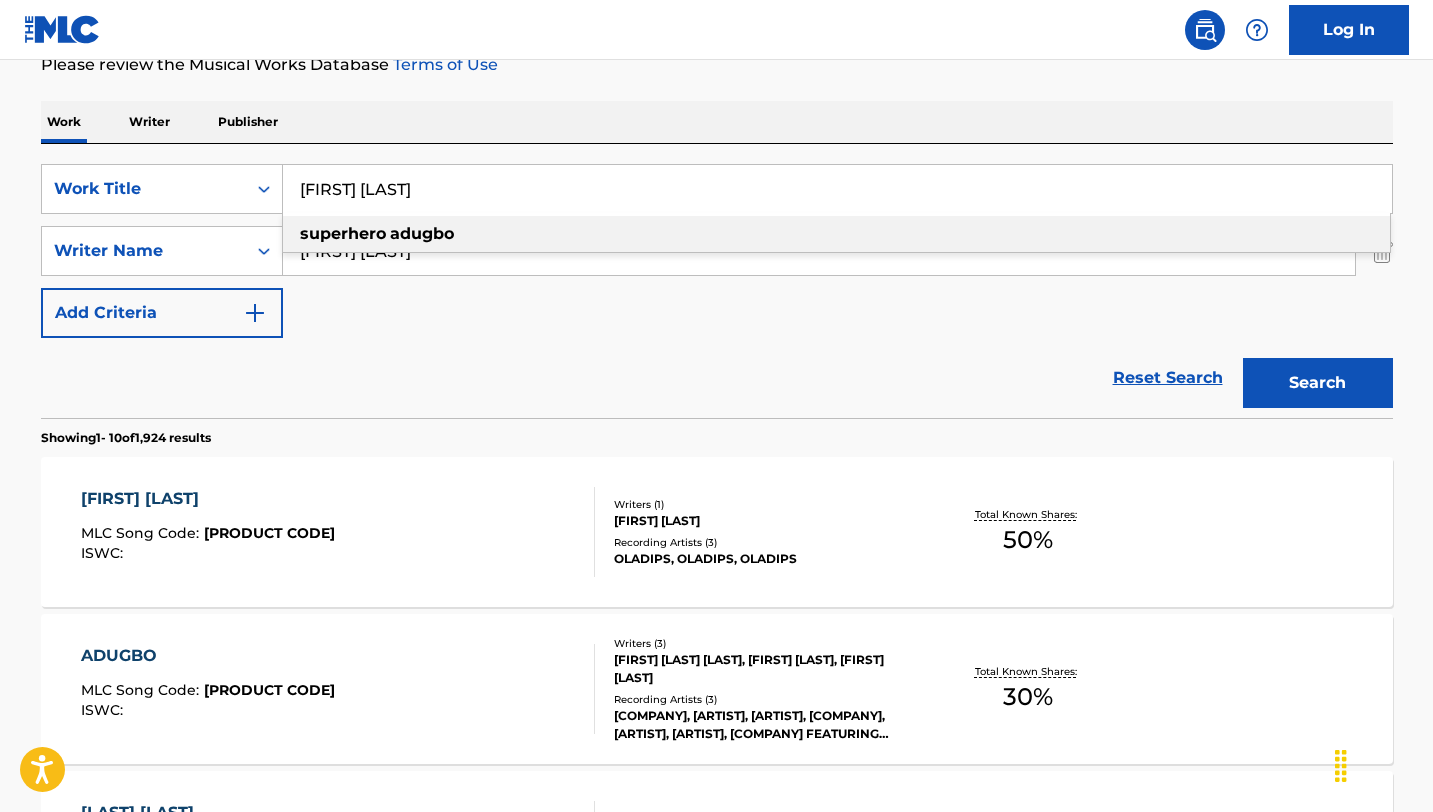drag, startPoint x: 506, startPoint y: 187, endPoint x: 296, endPoint y: 185, distance: 210.00952 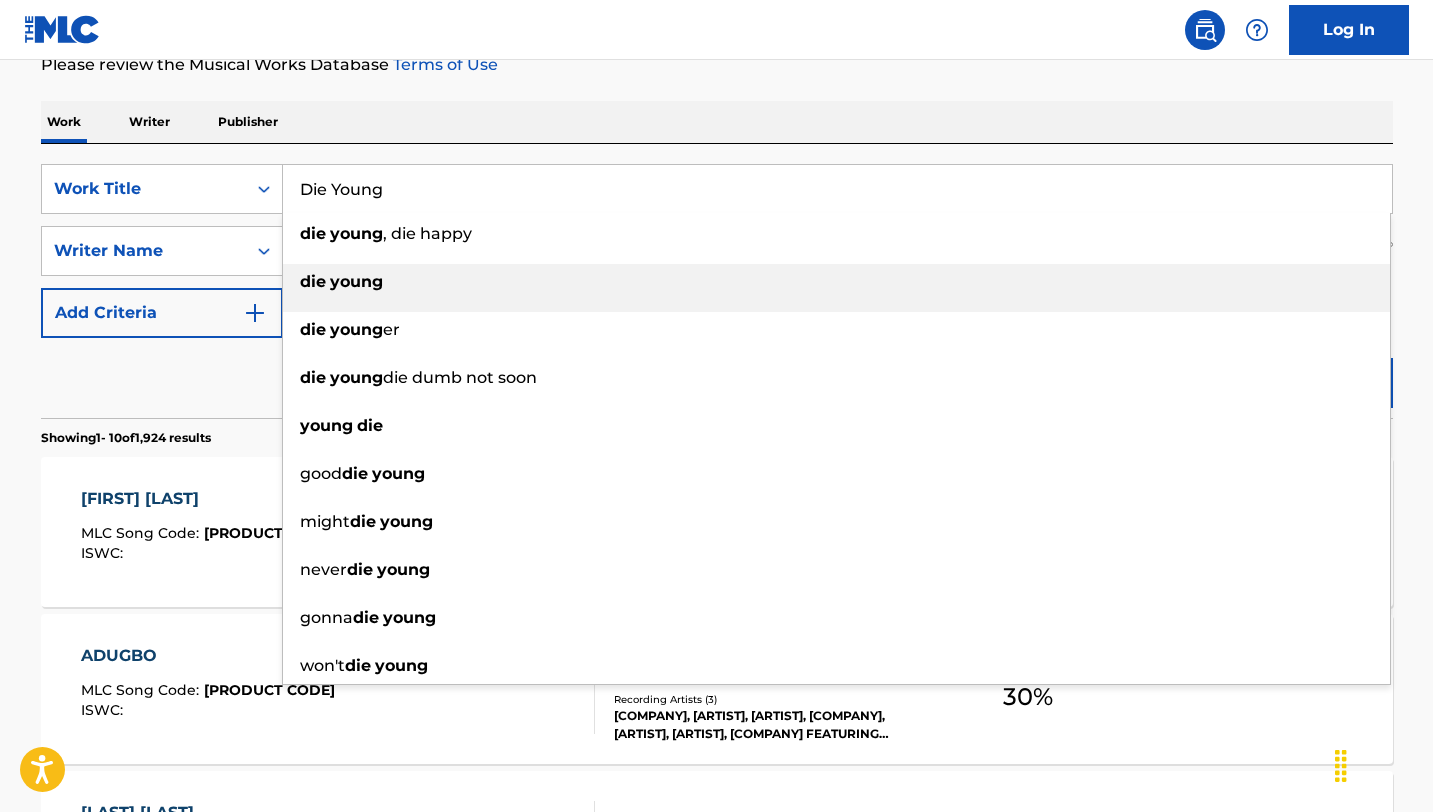 click on "die" at bounding box center [313, 281] 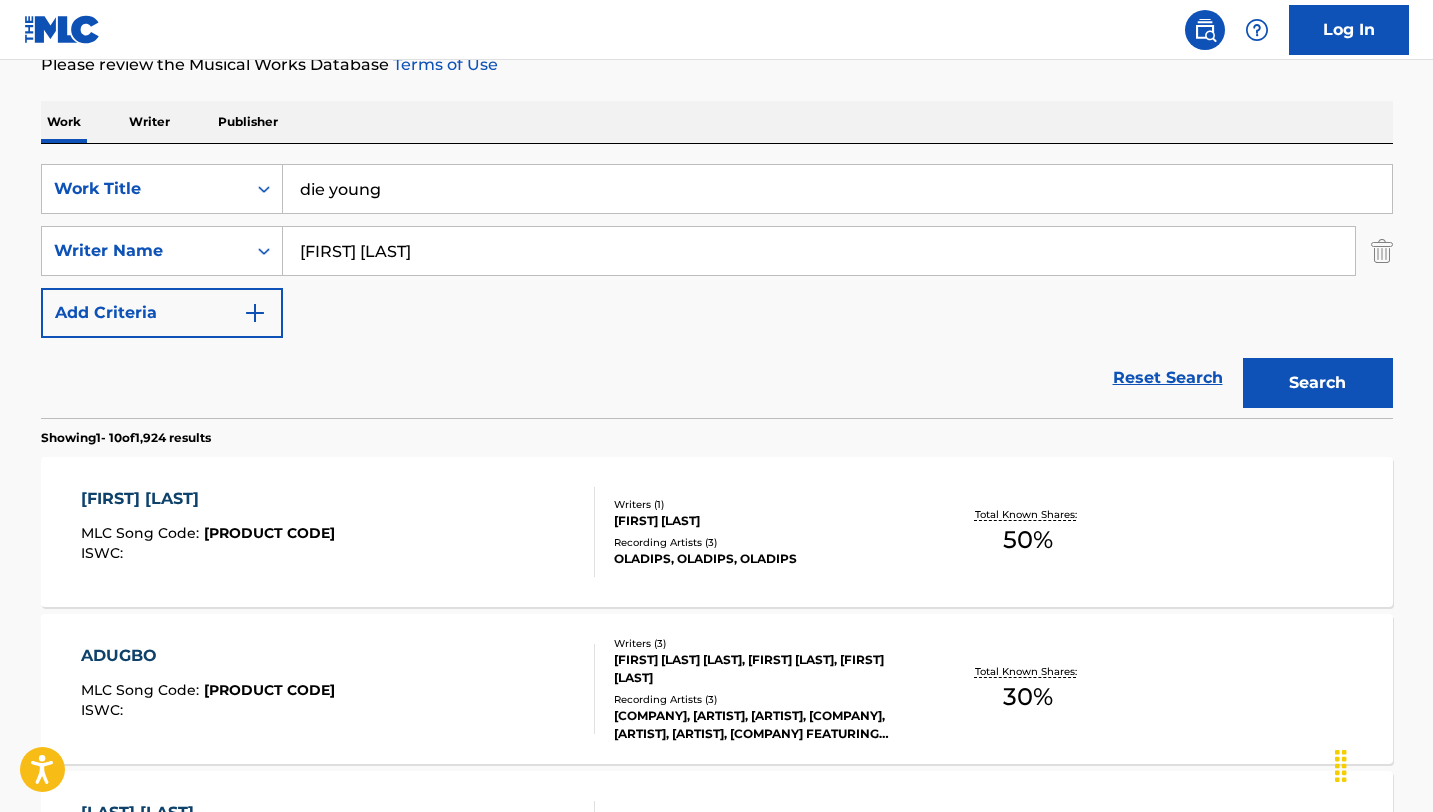 click on "Search" at bounding box center [1318, 383] 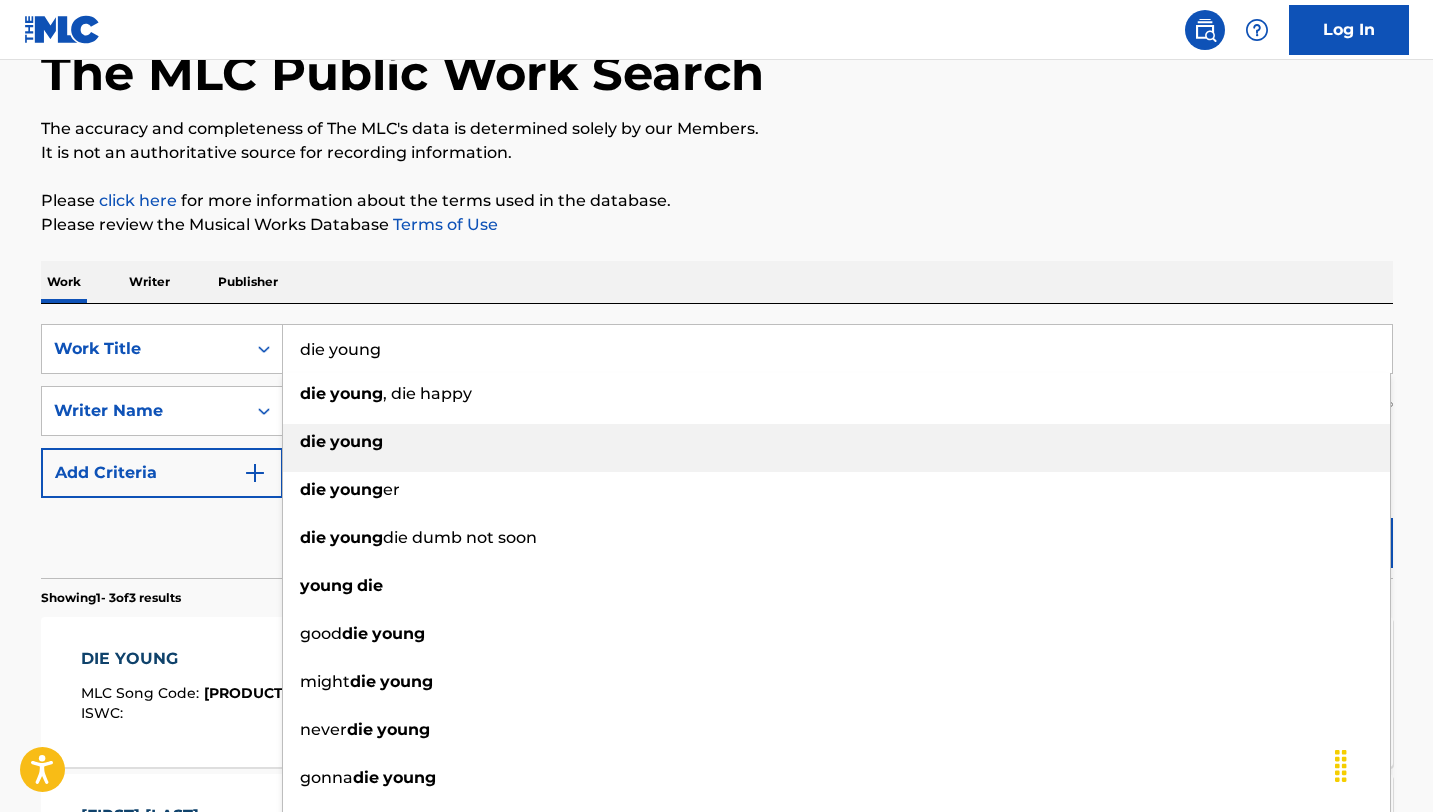 click on "young" at bounding box center [356, 441] 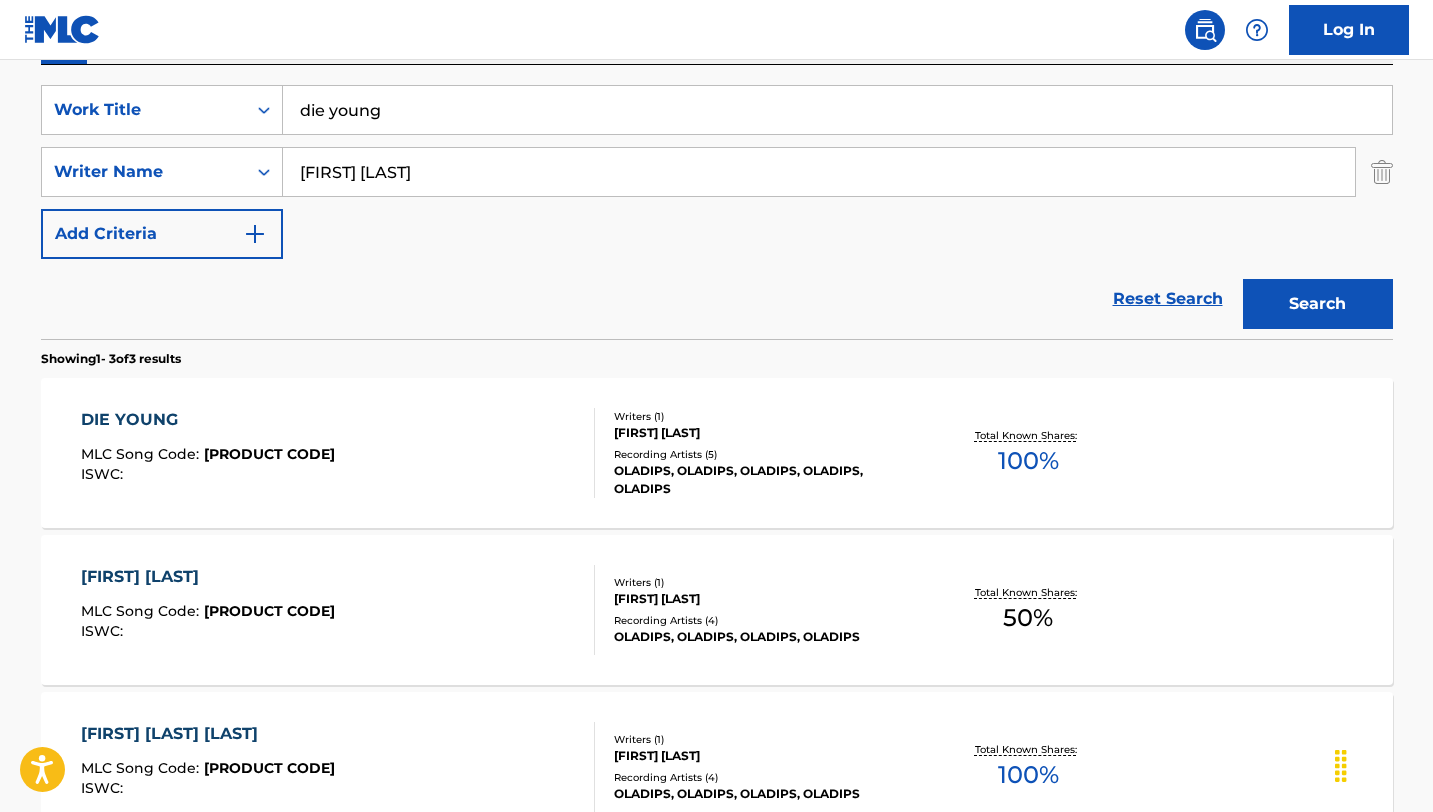 scroll, scrollTop: 370, scrollLeft: 0, axis: vertical 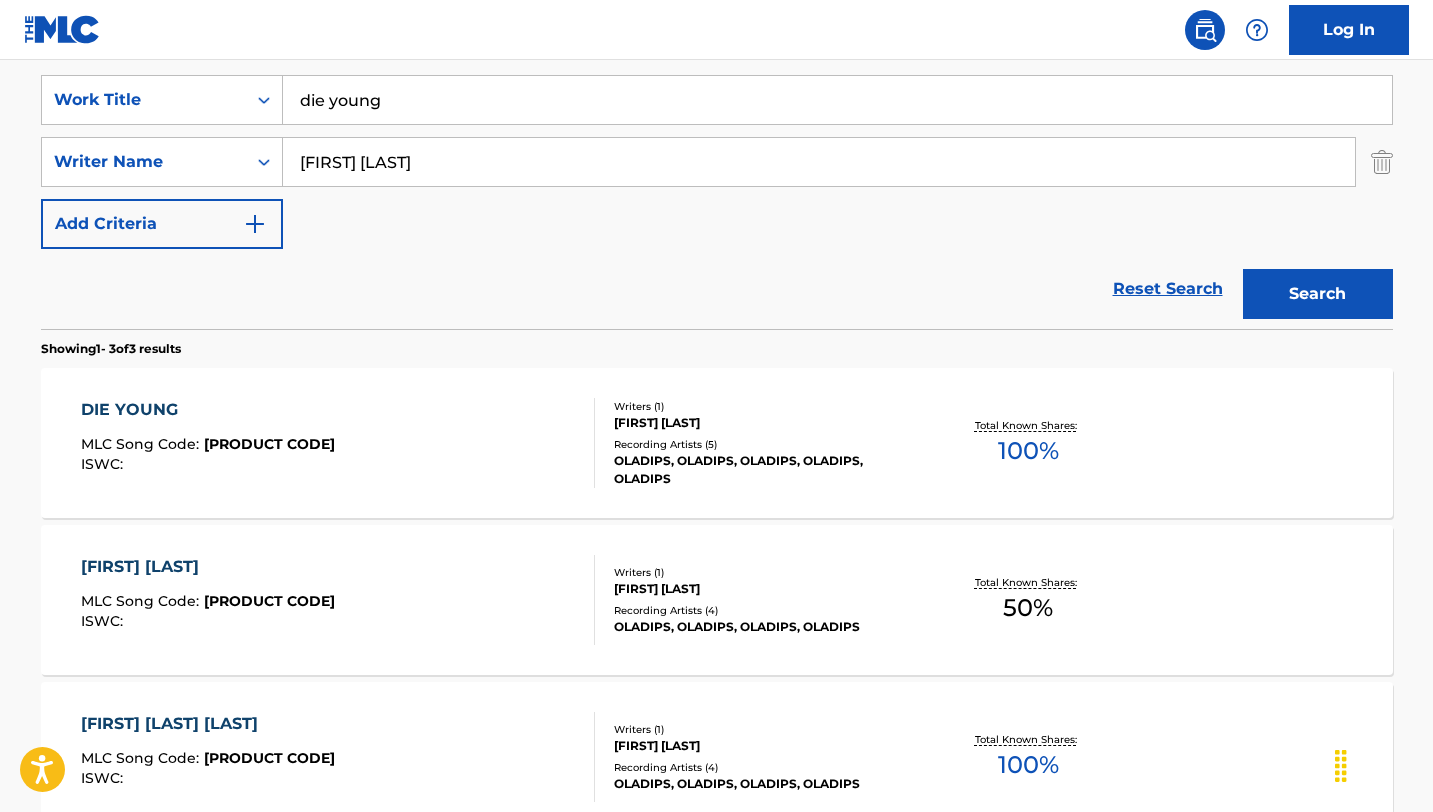 click on "DIE YOUNG" at bounding box center [208, 410] 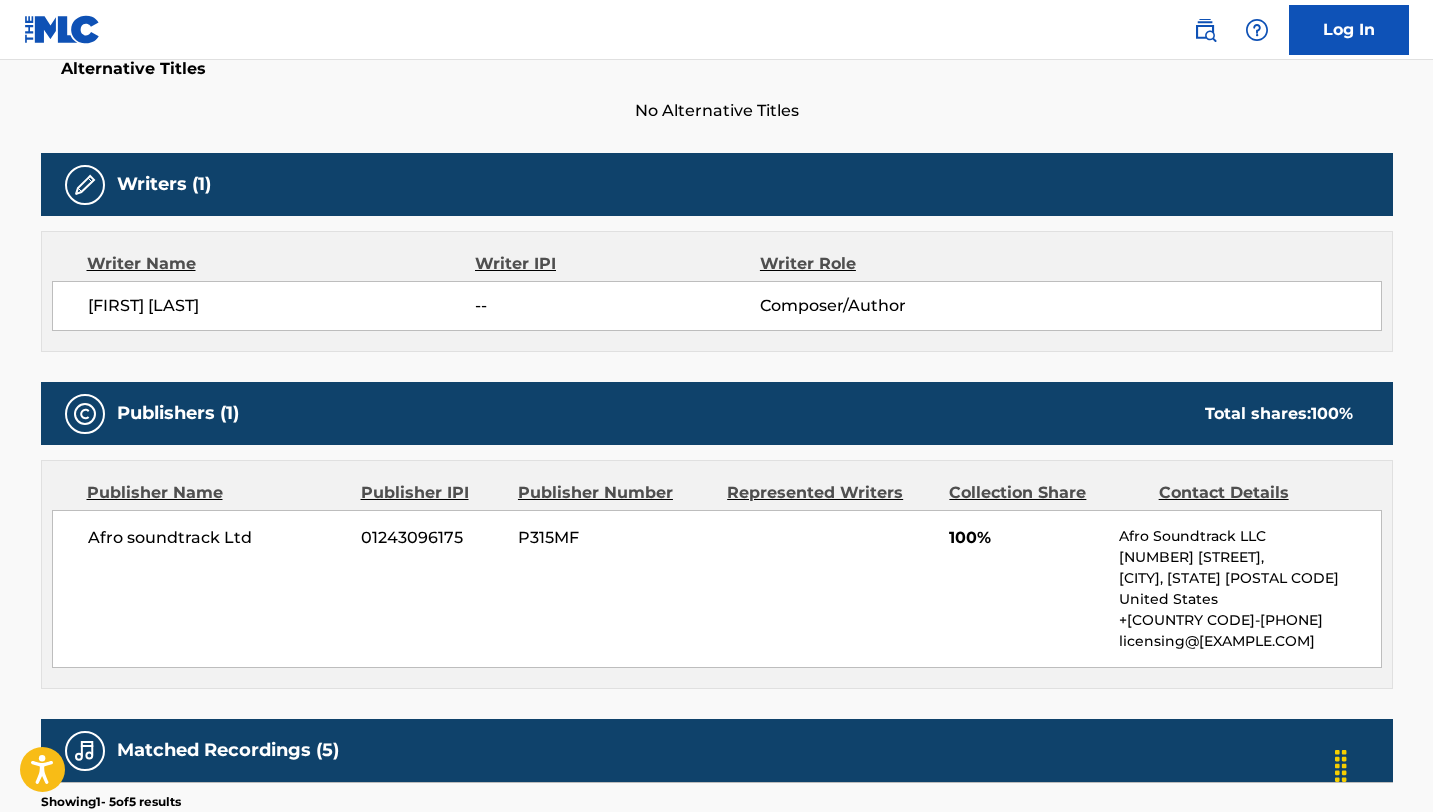 scroll, scrollTop: 0, scrollLeft: 0, axis: both 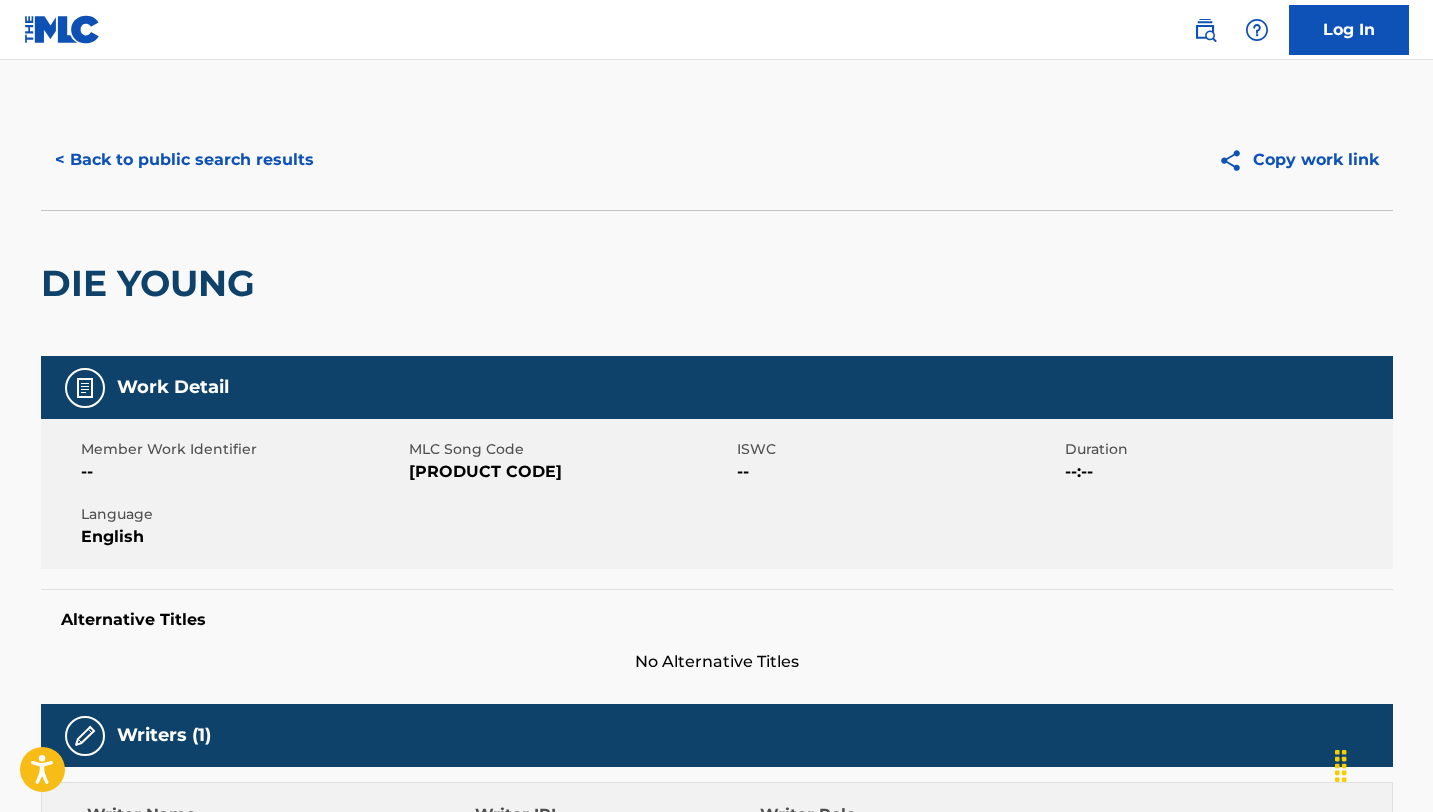 click on "< Back to public search results" at bounding box center (184, 160) 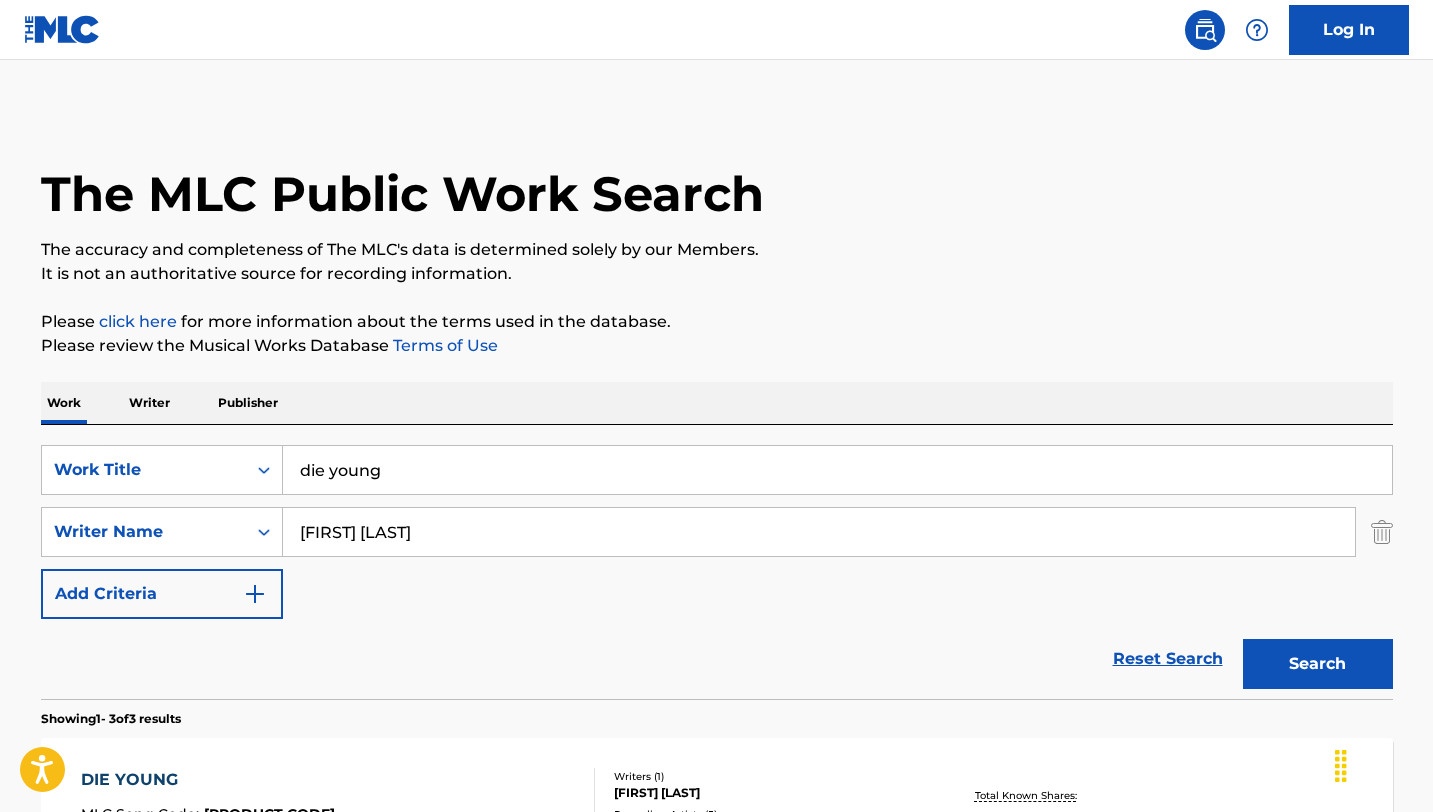 scroll, scrollTop: 370, scrollLeft: 0, axis: vertical 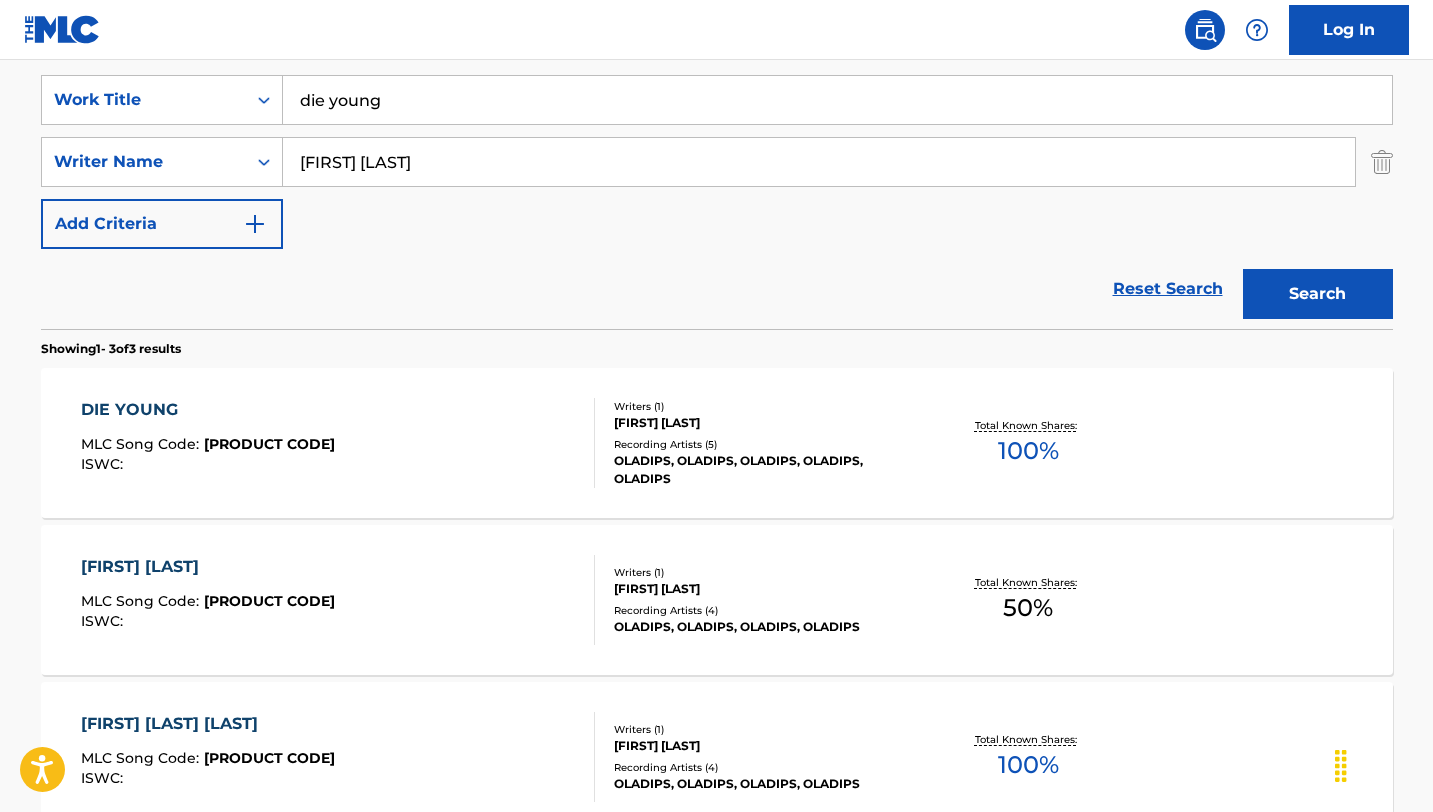 drag, startPoint x: 544, startPoint y: 168, endPoint x: 286, endPoint y: 161, distance: 258.09494 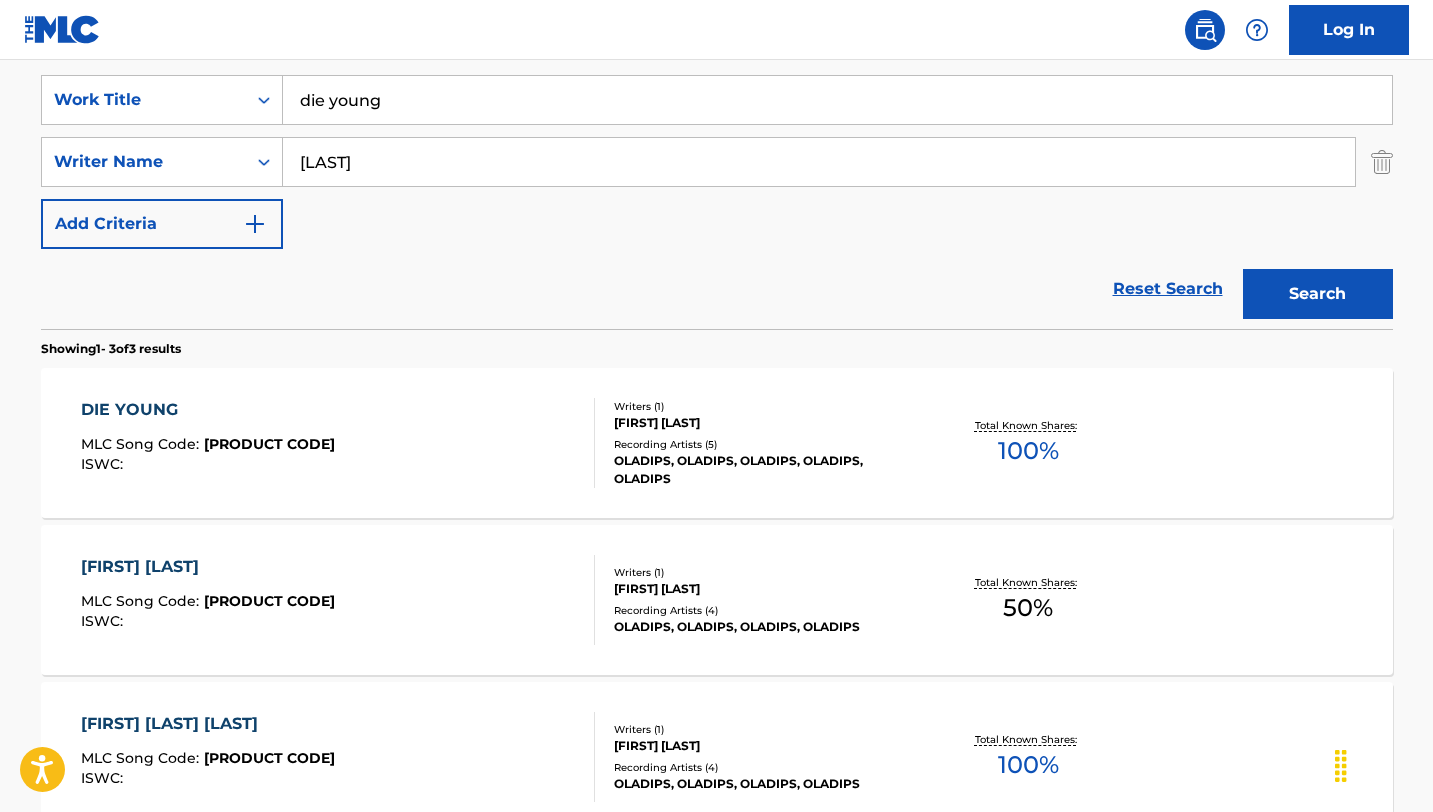 click on "Search" at bounding box center [1318, 294] 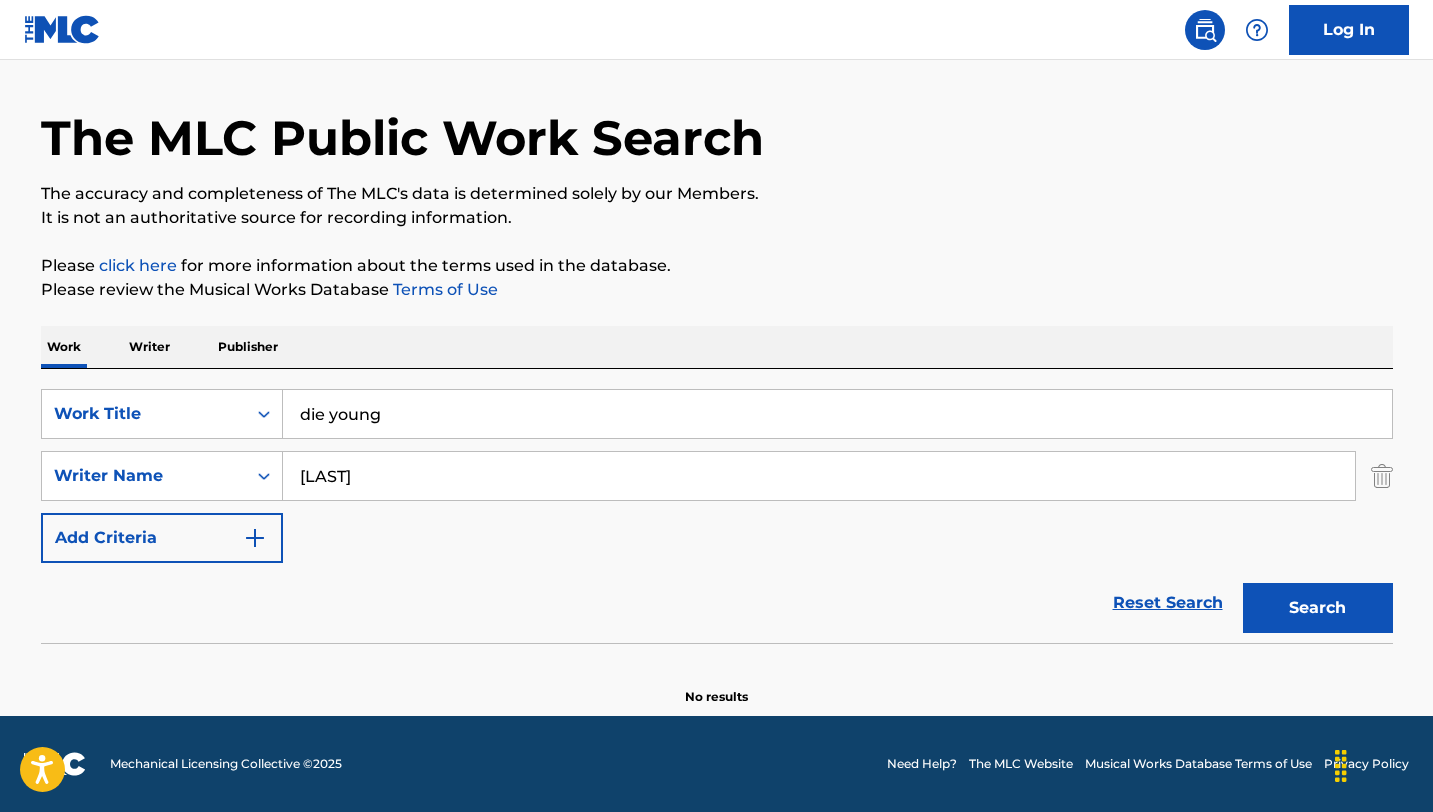 scroll, scrollTop: 56, scrollLeft: 0, axis: vertical 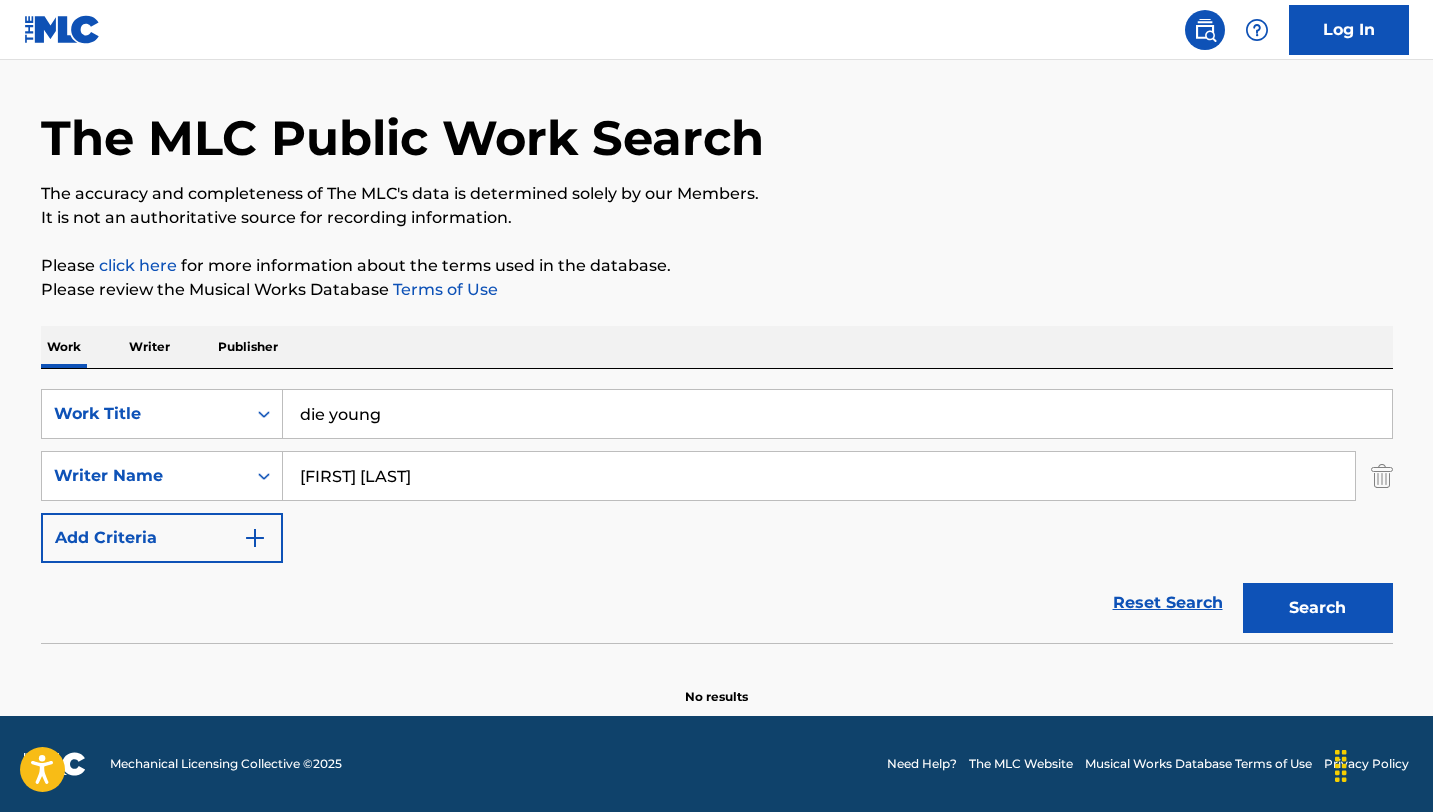 type on "[FIRST] [LAST]" 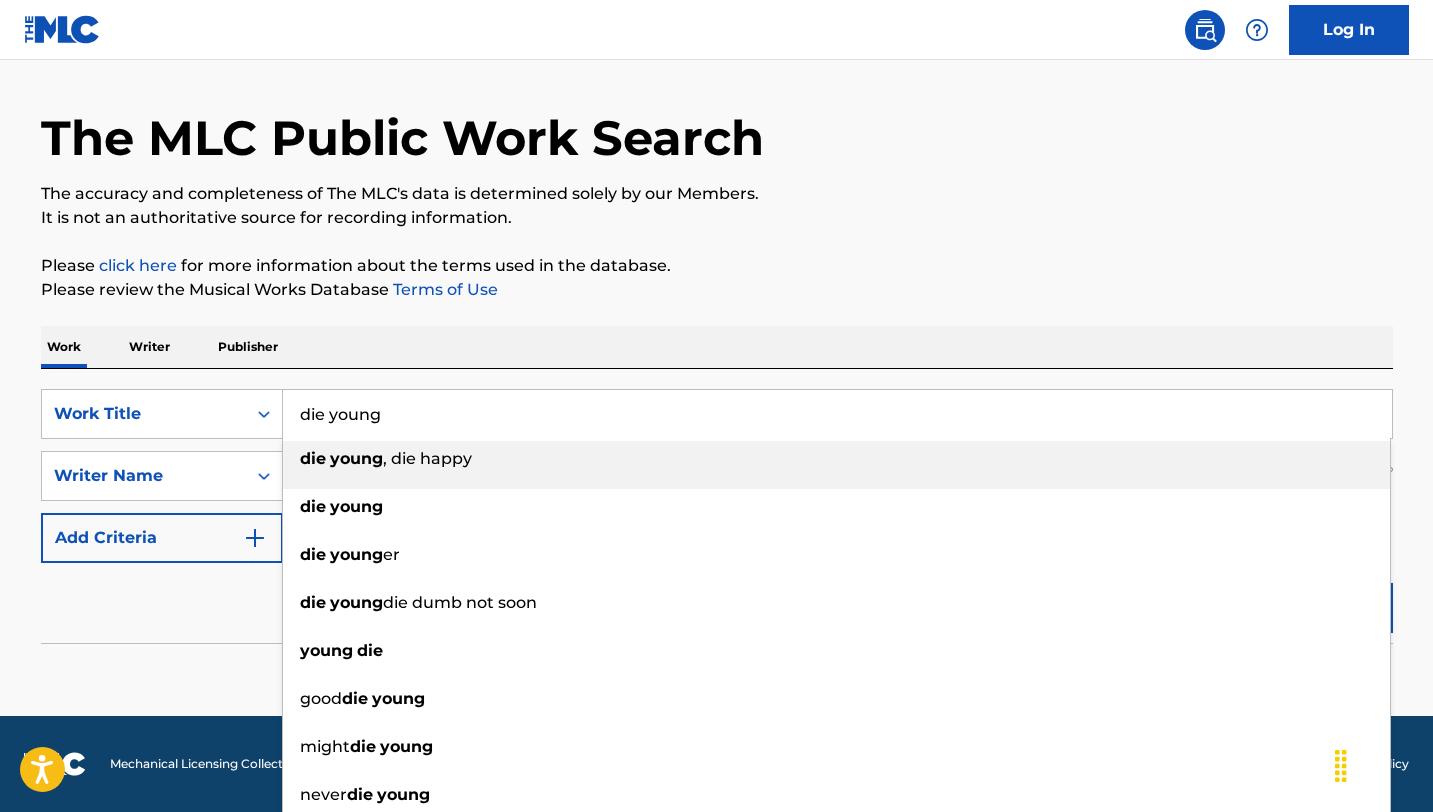 drag, startPoint x: 415, startPoint y: 417, endPoint x: 301, endPoint y: 411, distance: 114.15778 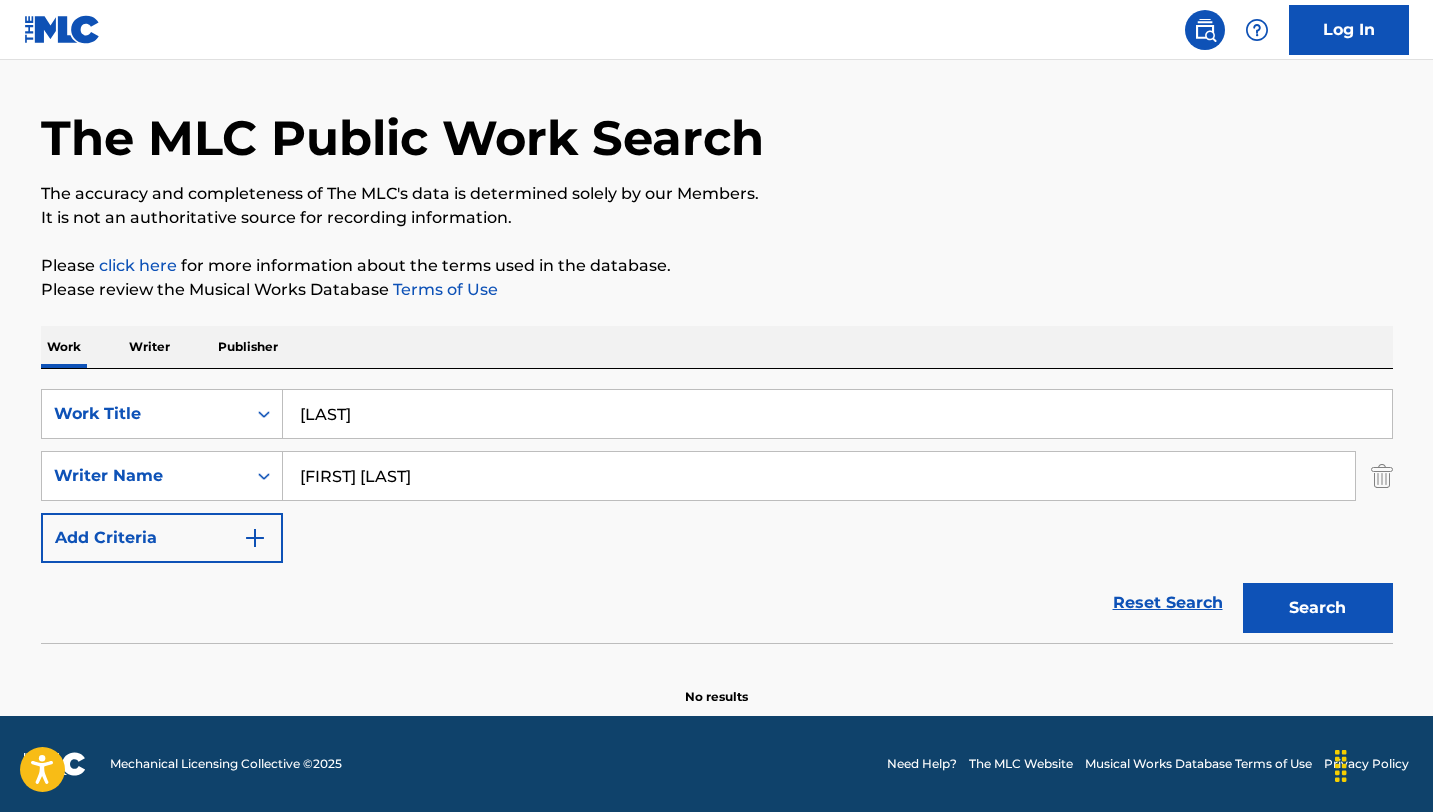 click on "Search" at bounding box center [1318, 608] 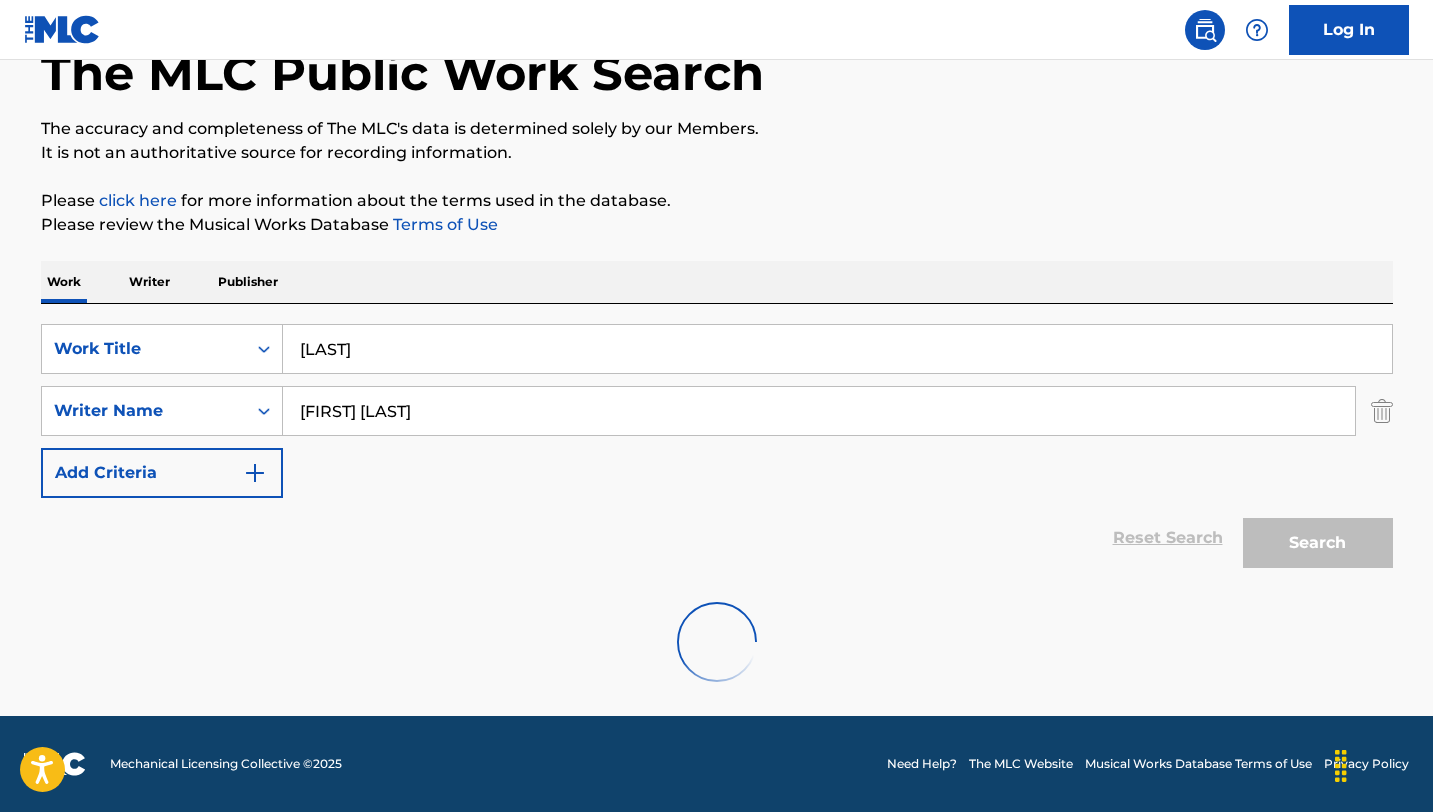 scroll, scrollTop: 56, scrollLeft: 0, axis: vertical 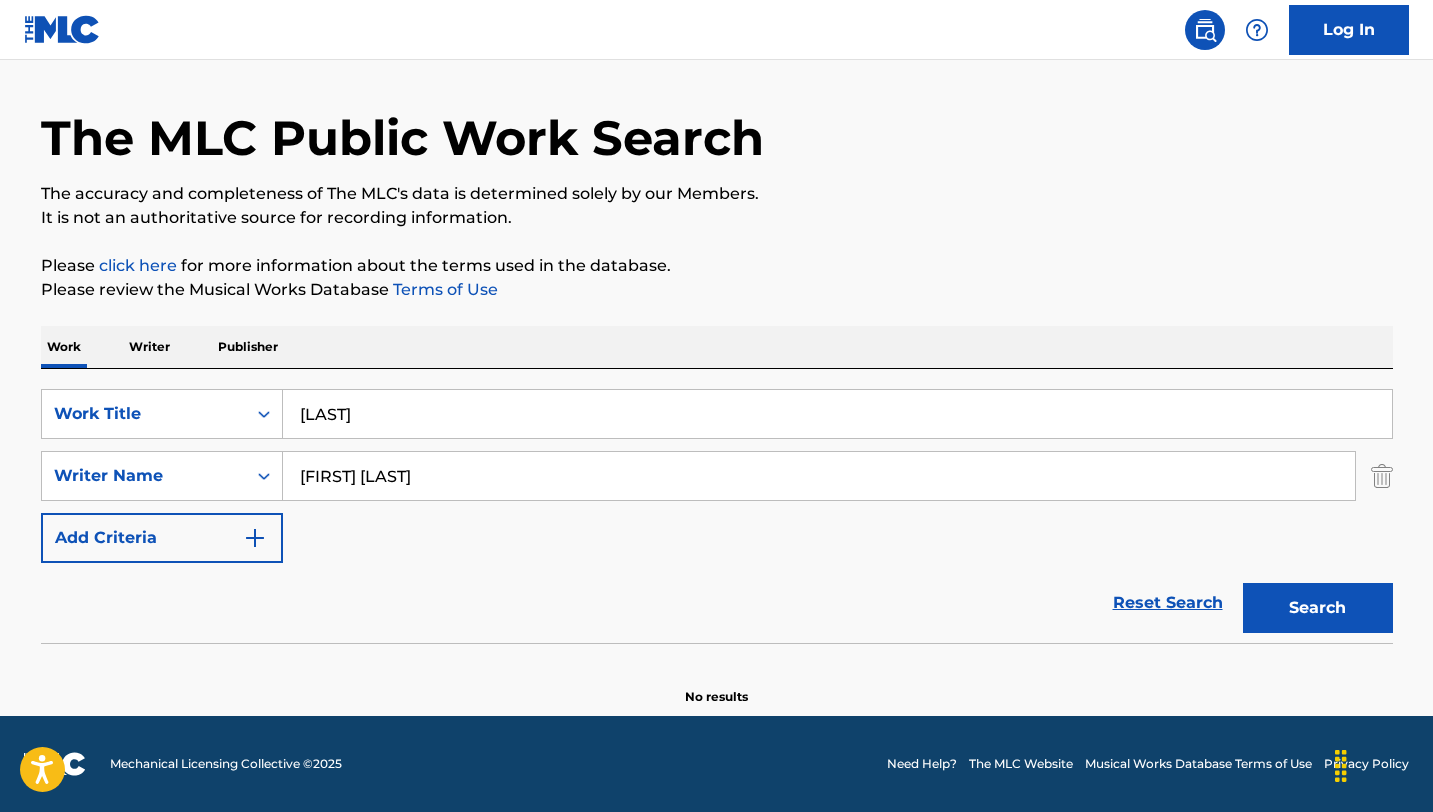 click on "[LAST]" at bounding box center (837, 414) 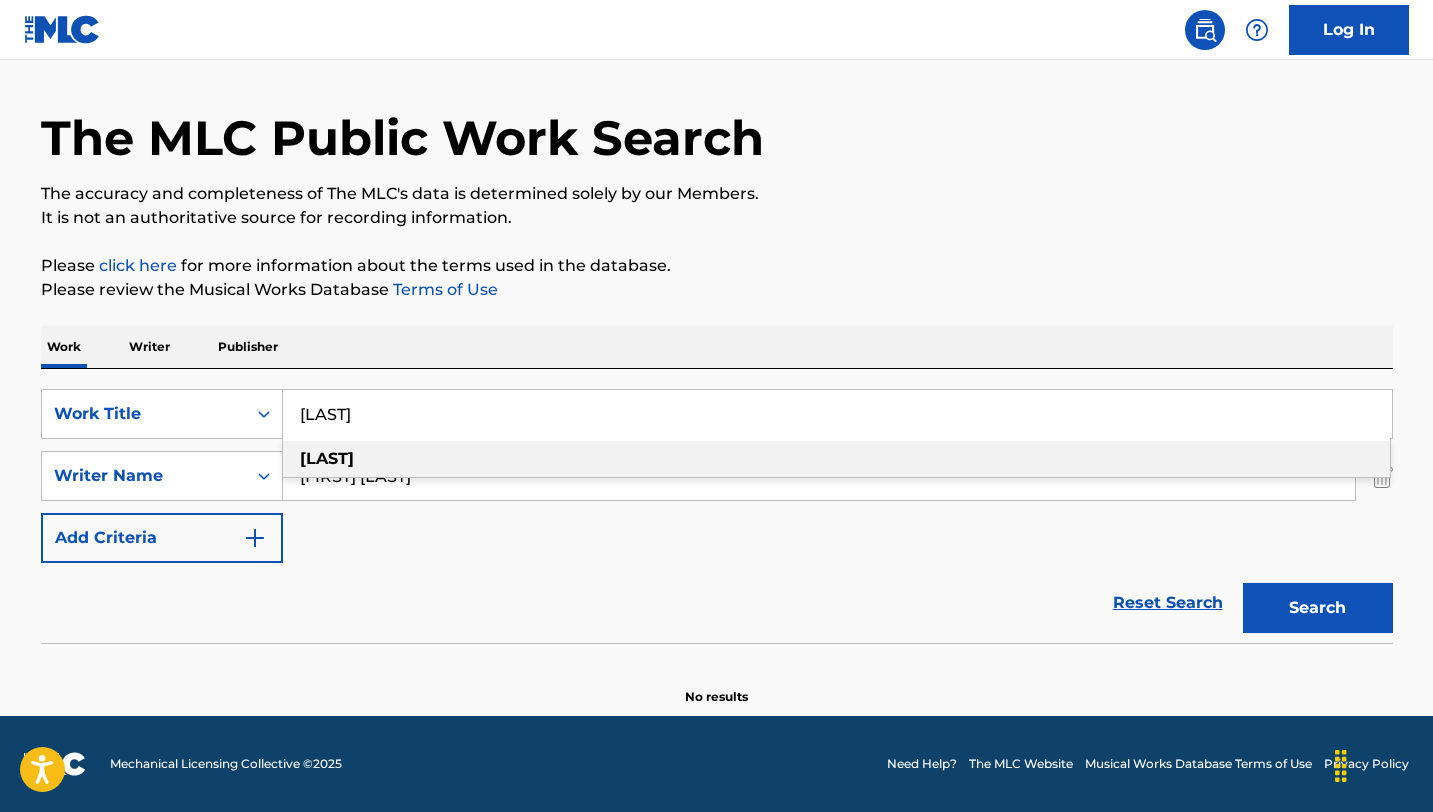 click on "[LAST]" at bounding box center [836, 459] 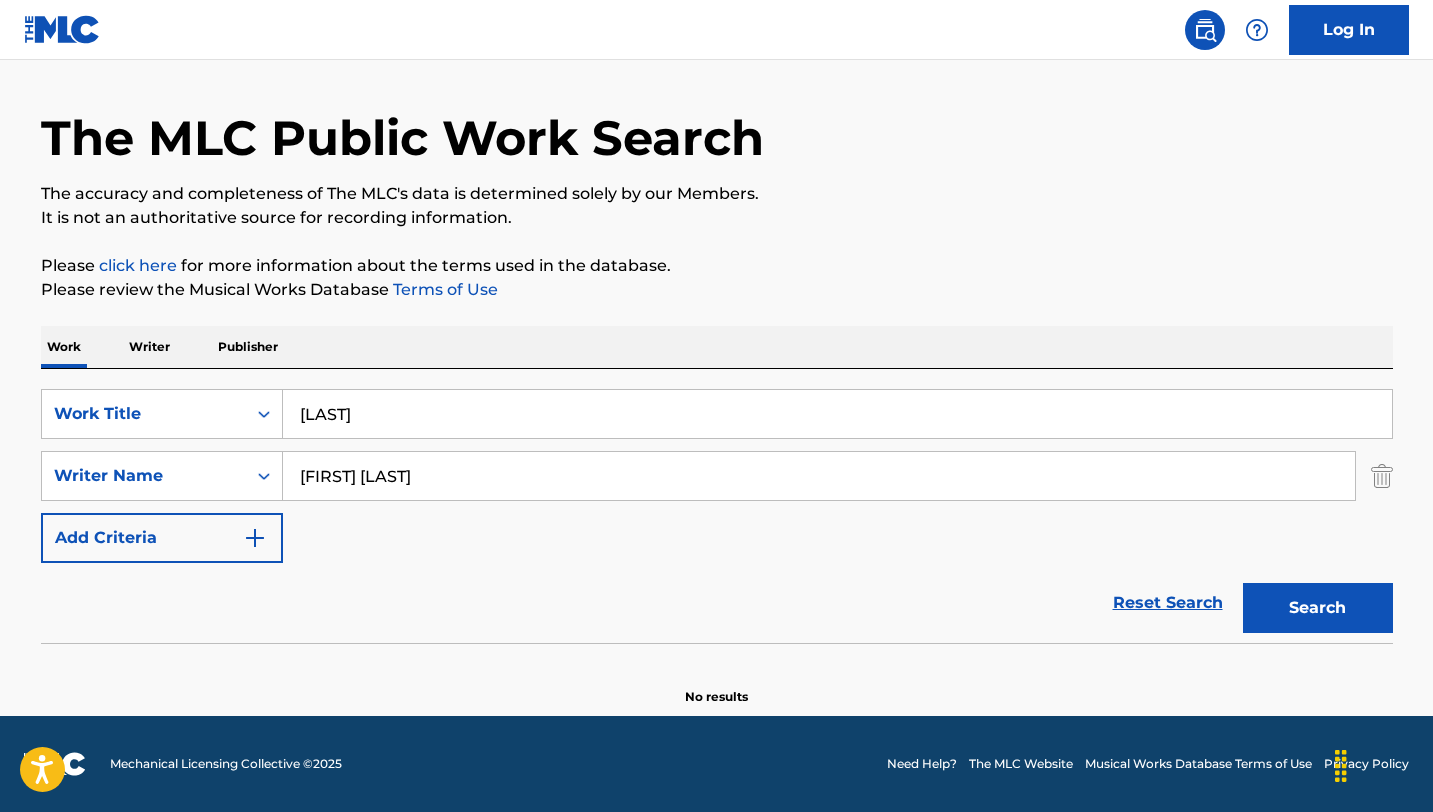 click on "Search" at bounding box center [1318, 608] 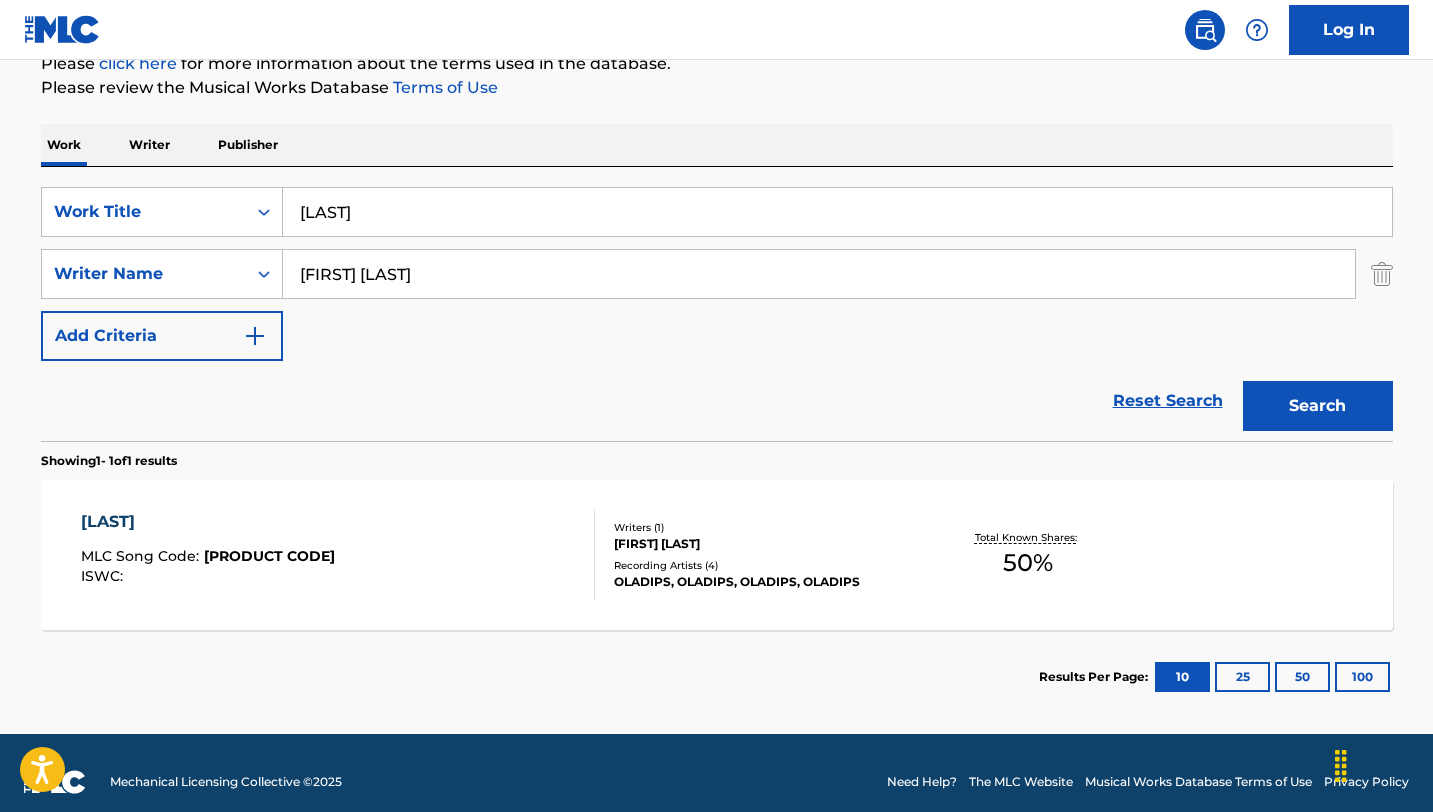 scroll, scrollTop: 267, scrollLeft: 0, axis: vertical 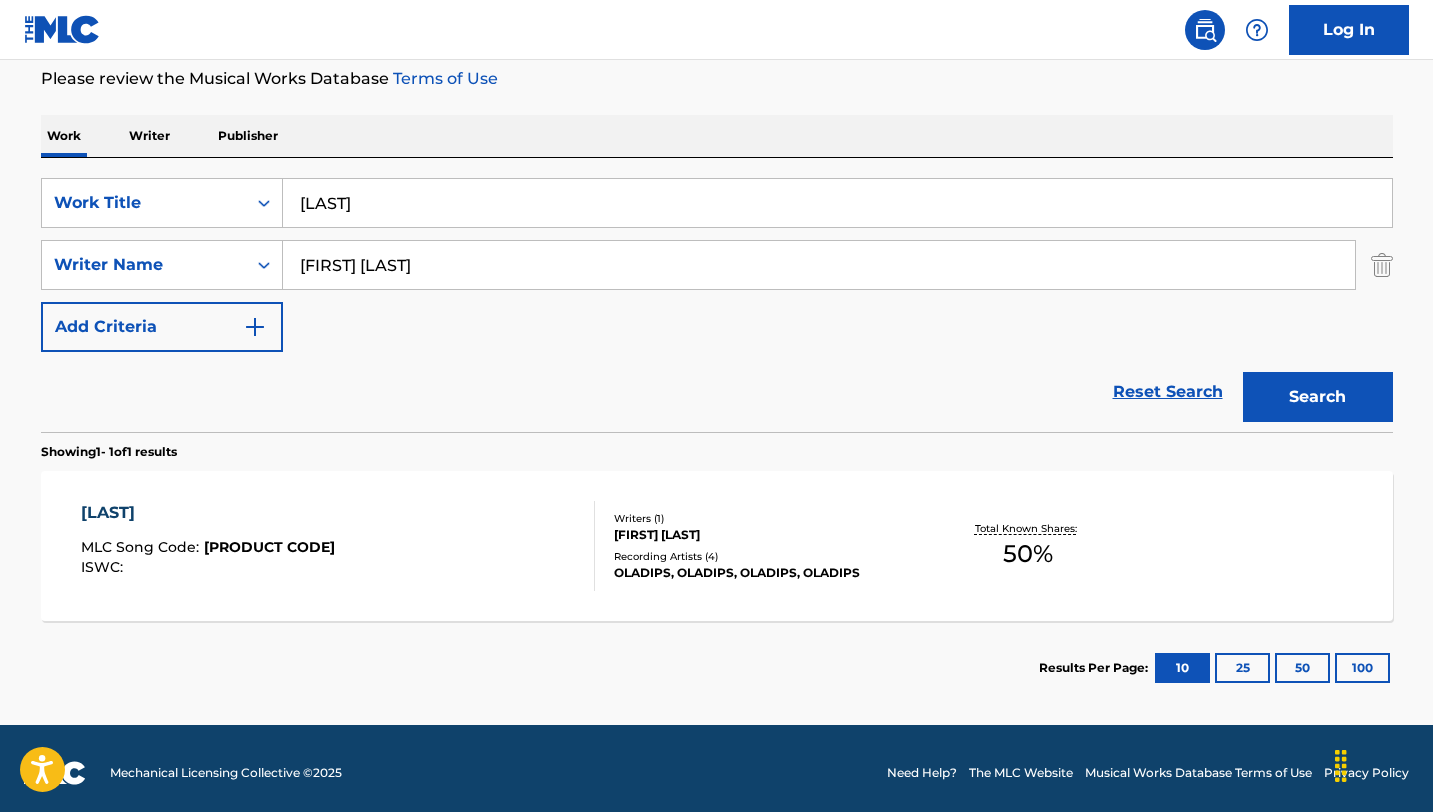 click on "[LAST]" at bounding box center [208, 513] 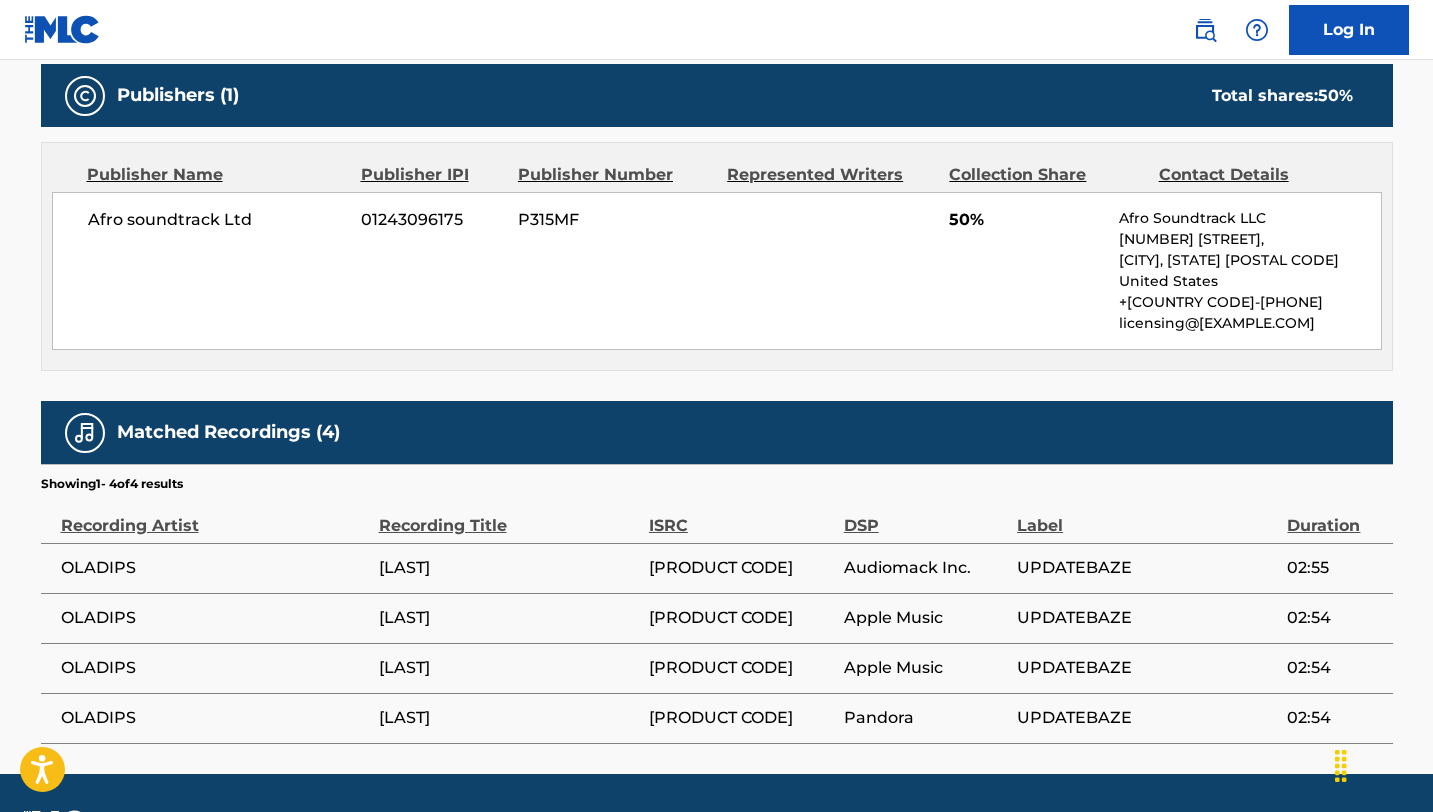 scroll, scrollTop: 871, scrollLeft: 0, axis: vertical 